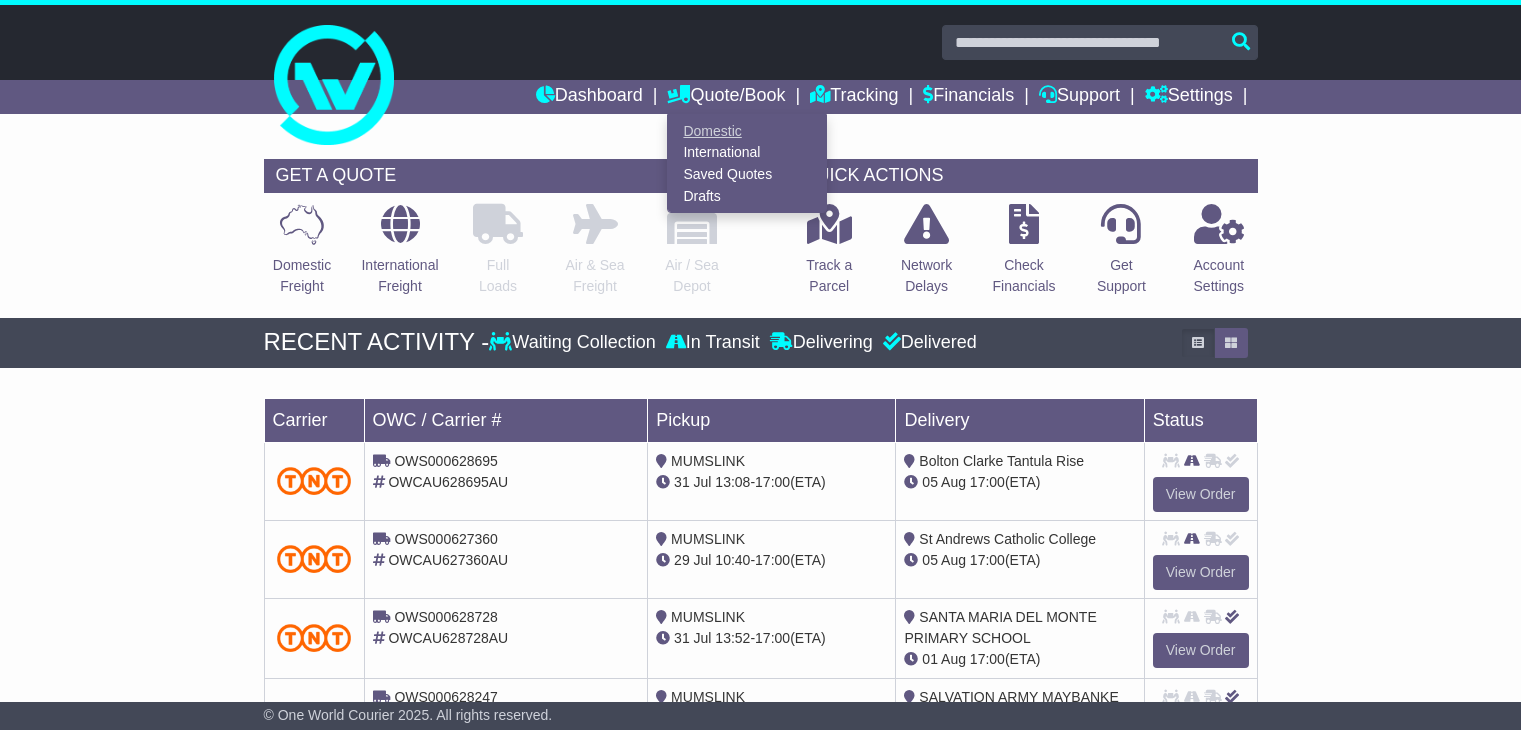 scroll, scrollTop: 0, scrollLeft: 0, axis: both 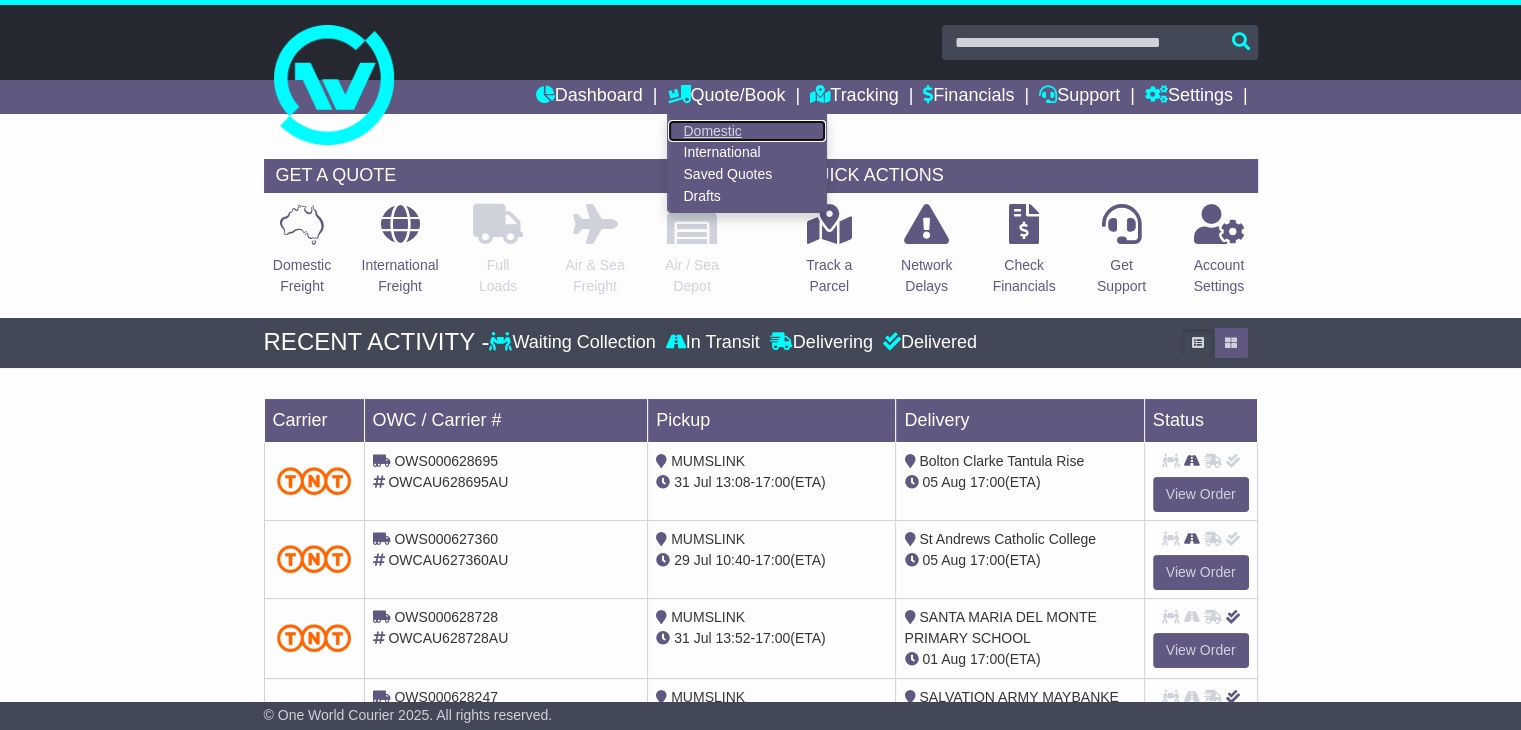 click on "Domestic" at bounding box center (747, 131) 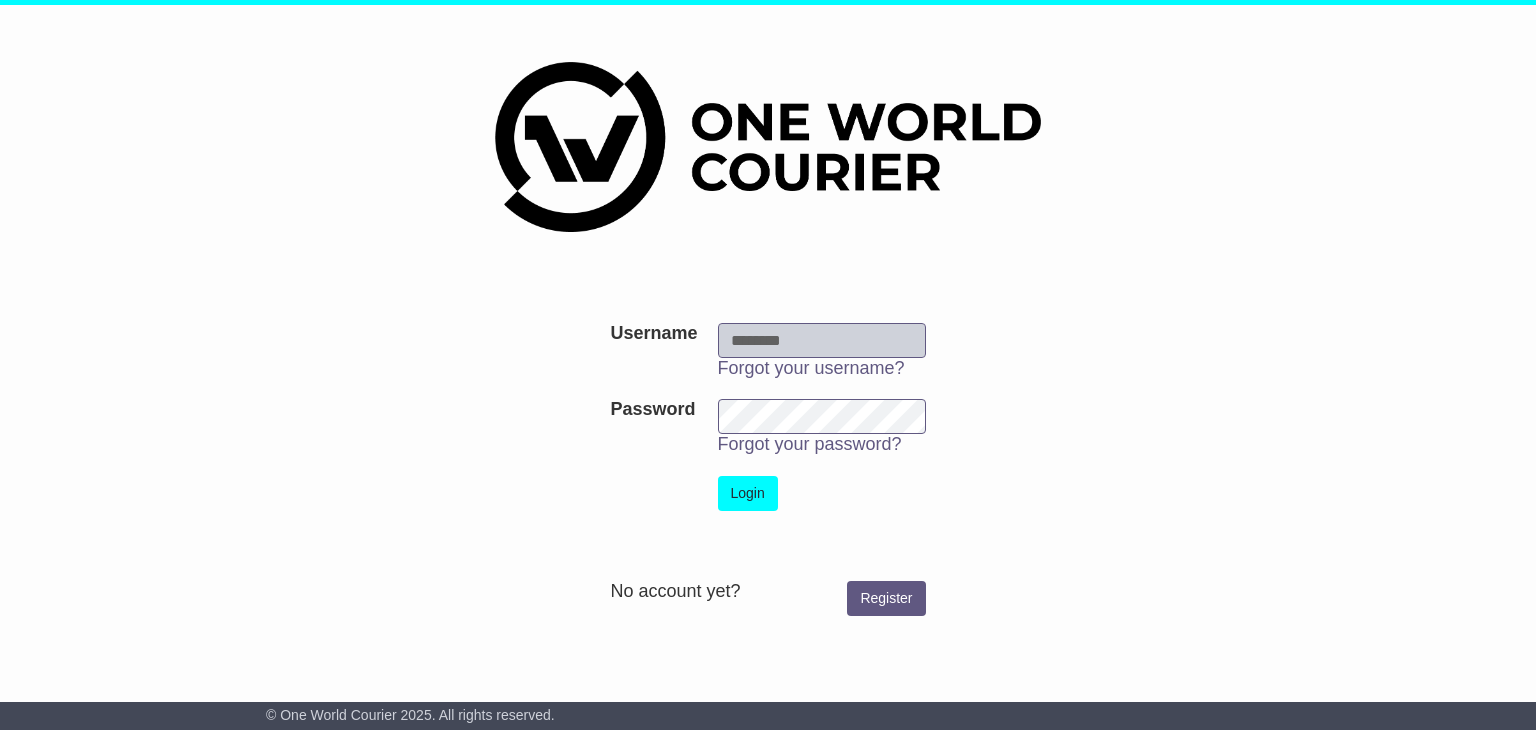 scroll, scrollTop: 0, scrollLeft: 0, axis: both 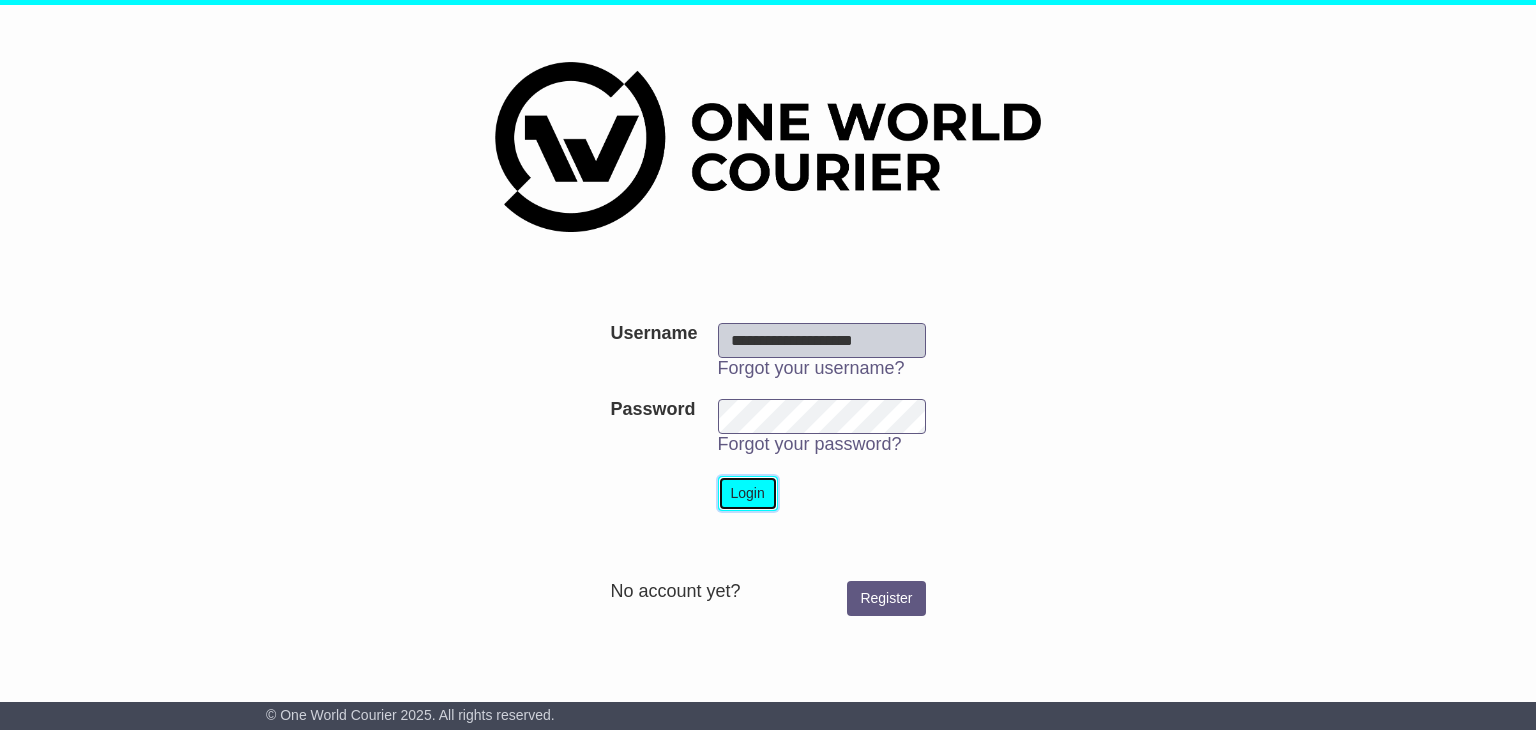 click on "Login" at bounding box center (748, 493) 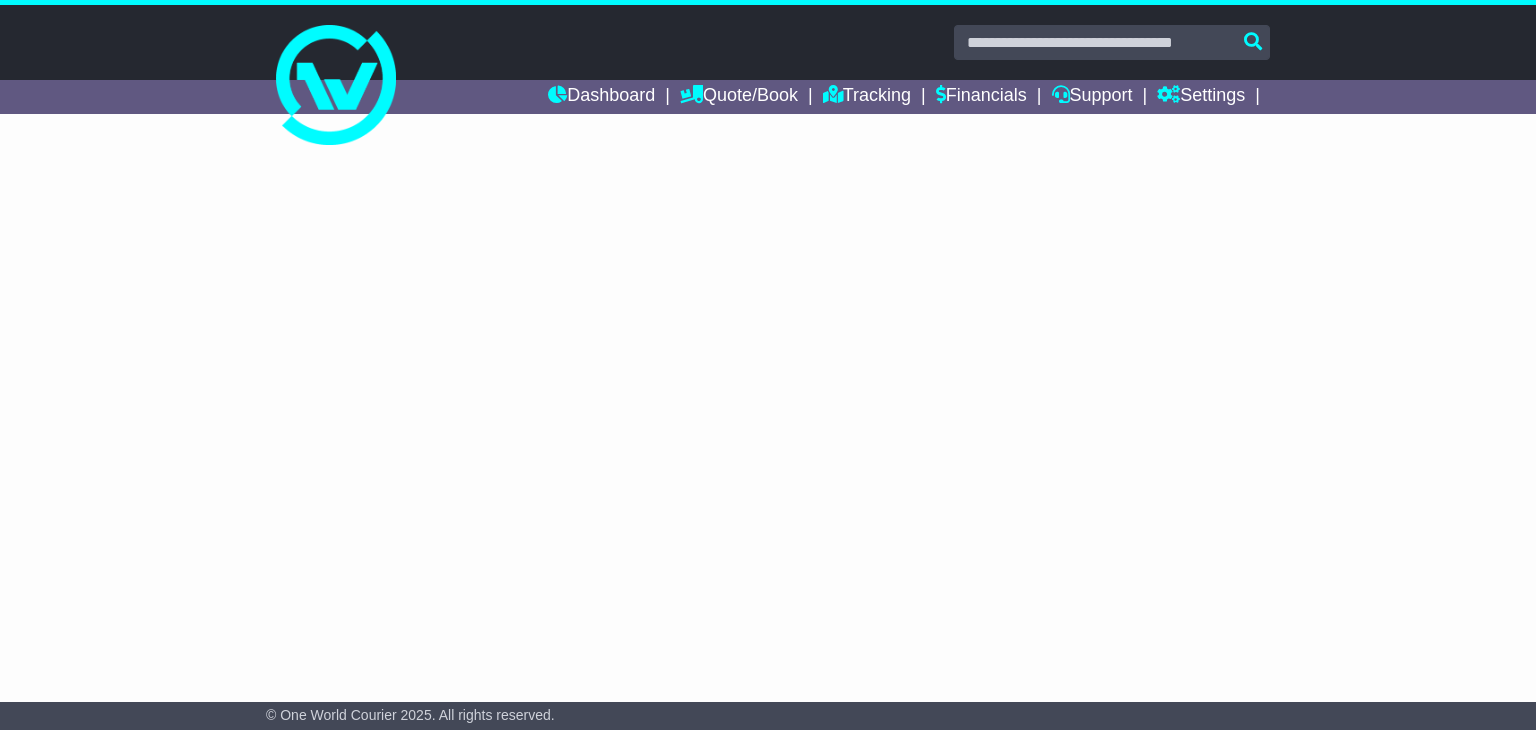 scroll, scrollTop: 0, scrollLeft: 0, axis: both 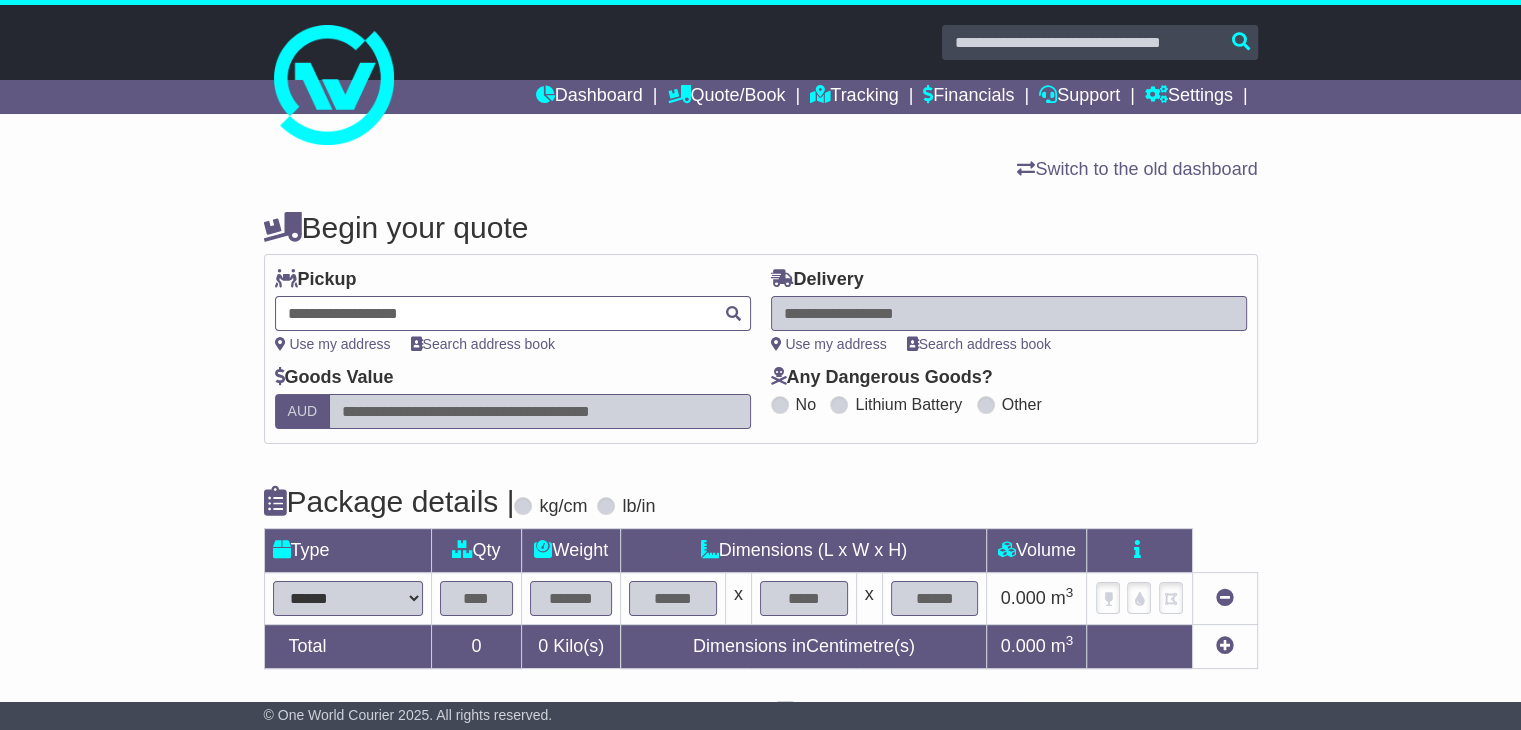 click at bounding box center (513, 313) 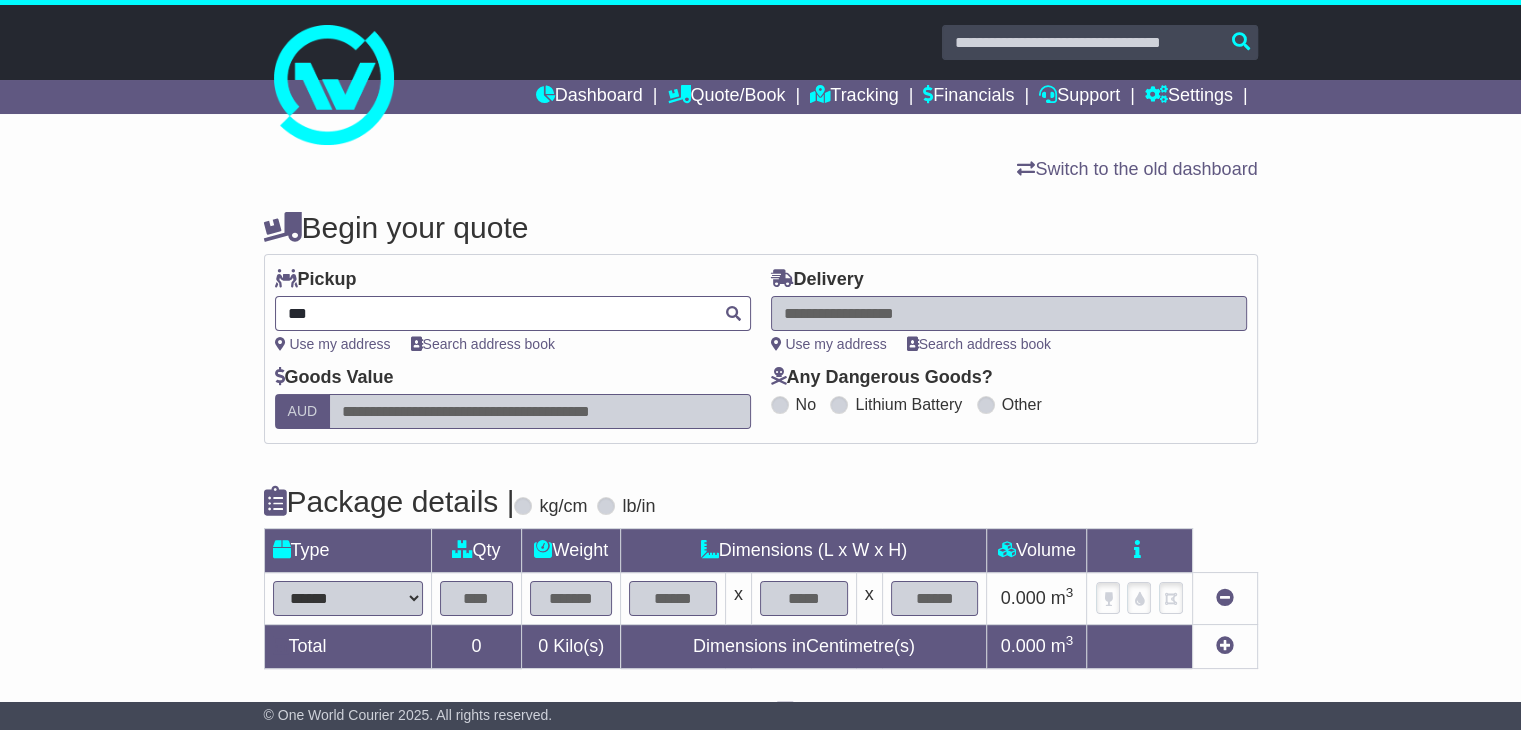 type on "****" 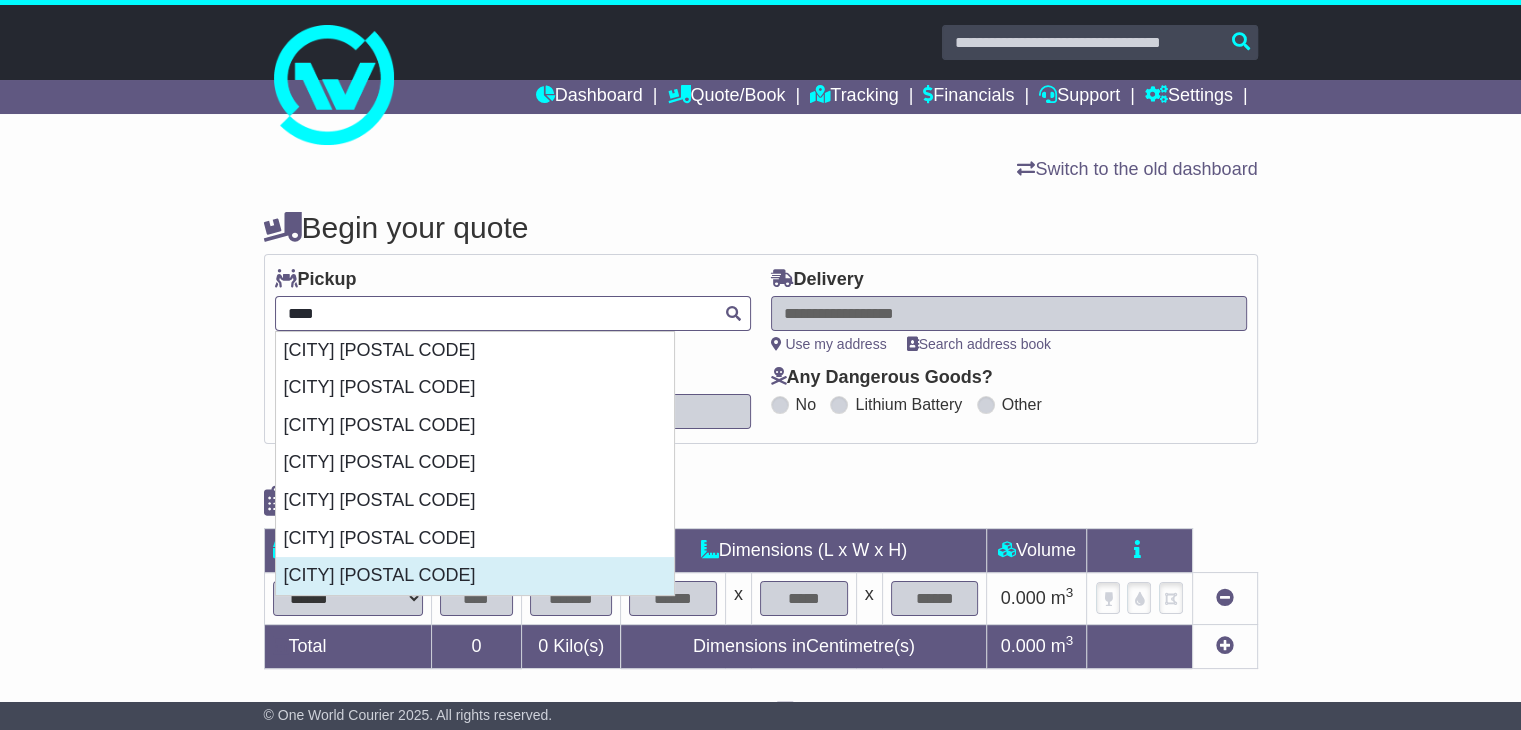click on "RAVENHALL 3023" at bounding box center [475, 576] 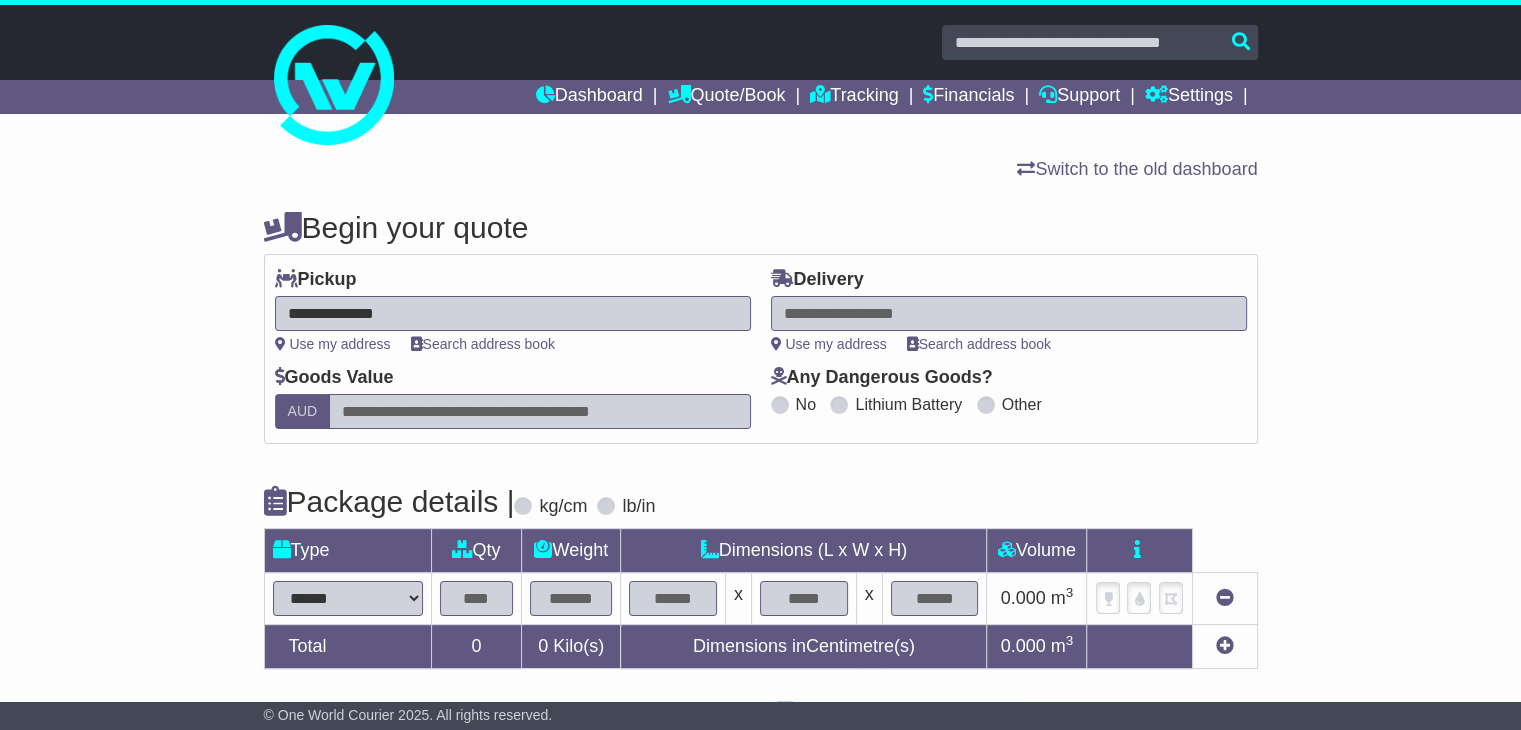 type on "**********" 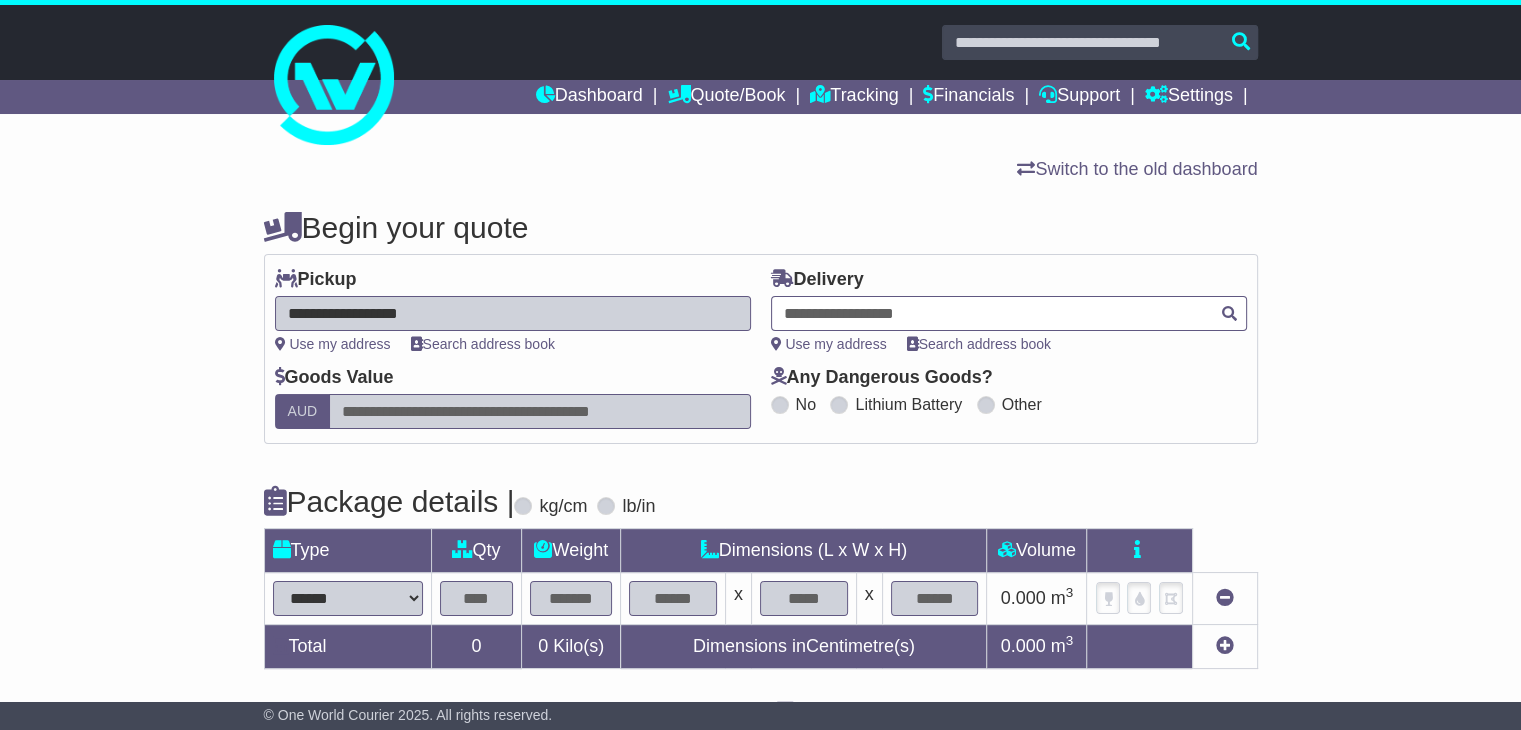 click at bounding box center (1009, 313) 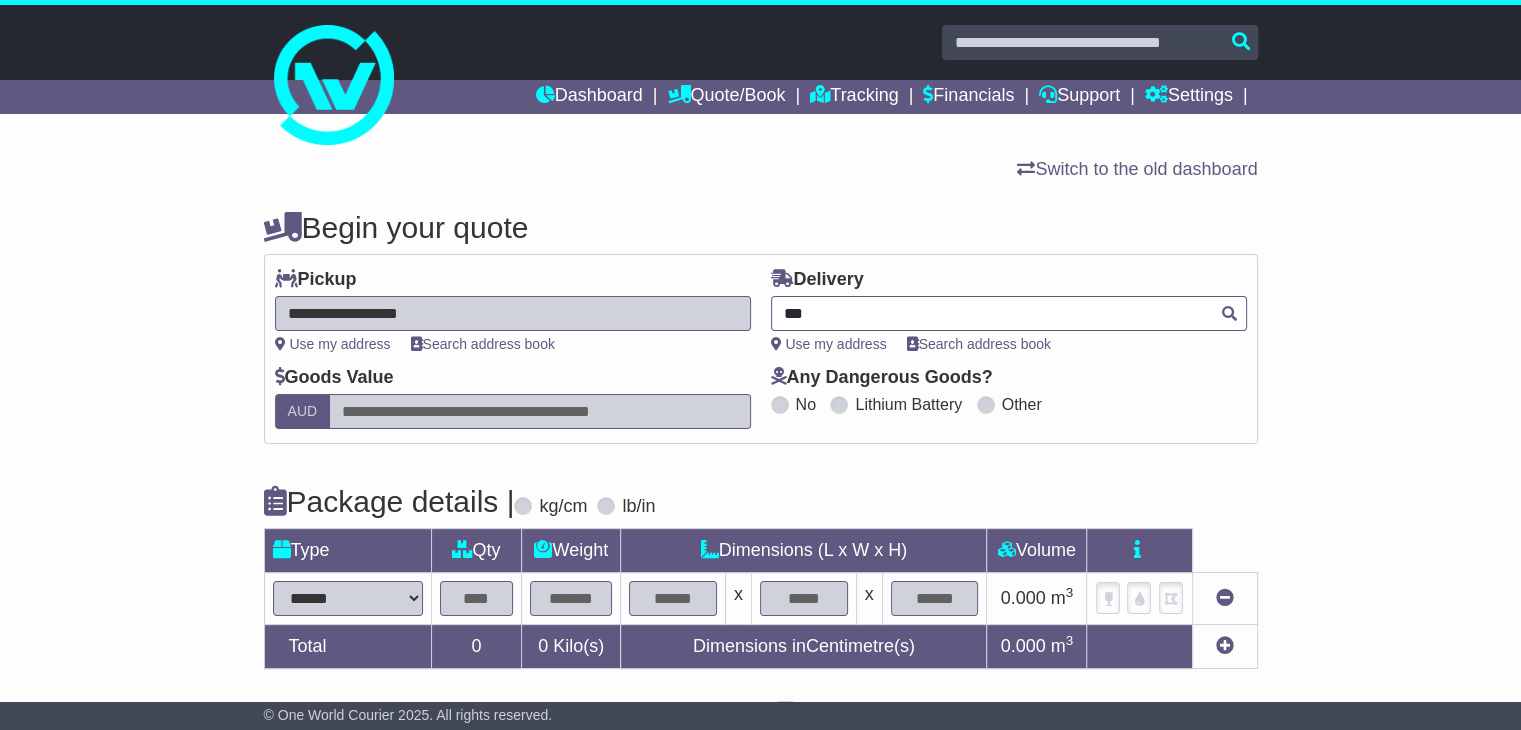 type on "****" 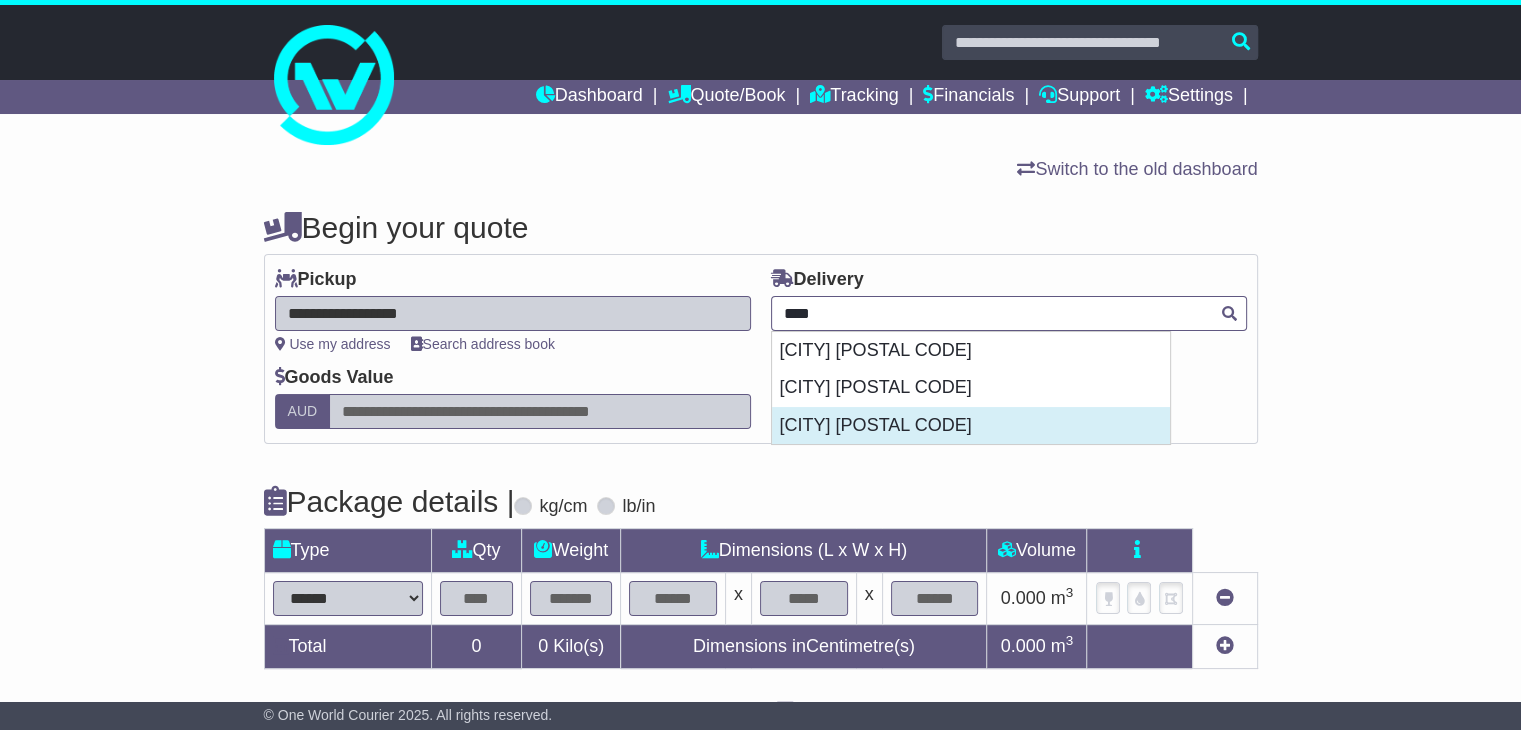 click on "DAVIDSON 2085" at bounding box center (971, 426) 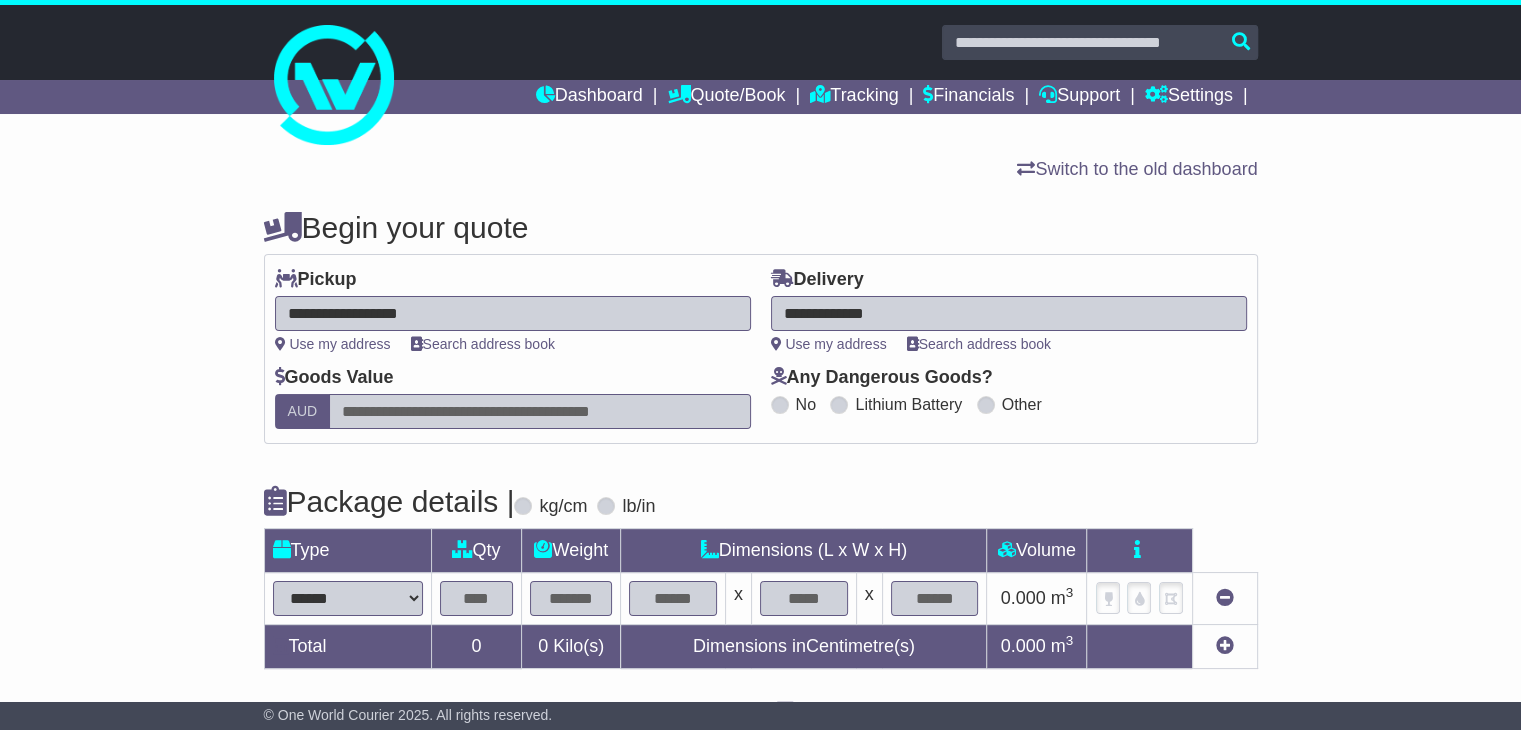 type on "**********" 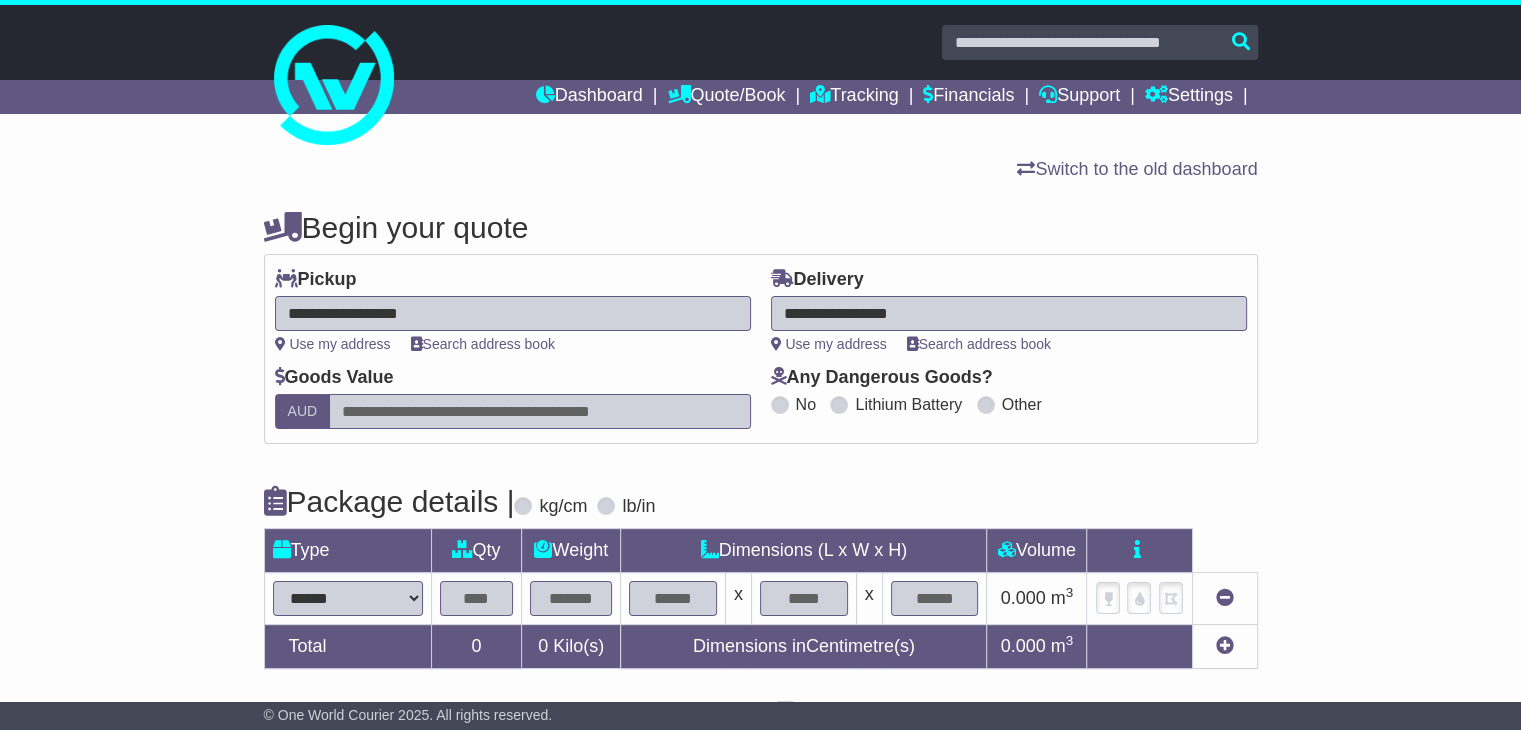 click on "****** ****** *** ******** ***** **** **** ****** *** *******" at bounding box center (348, 598) 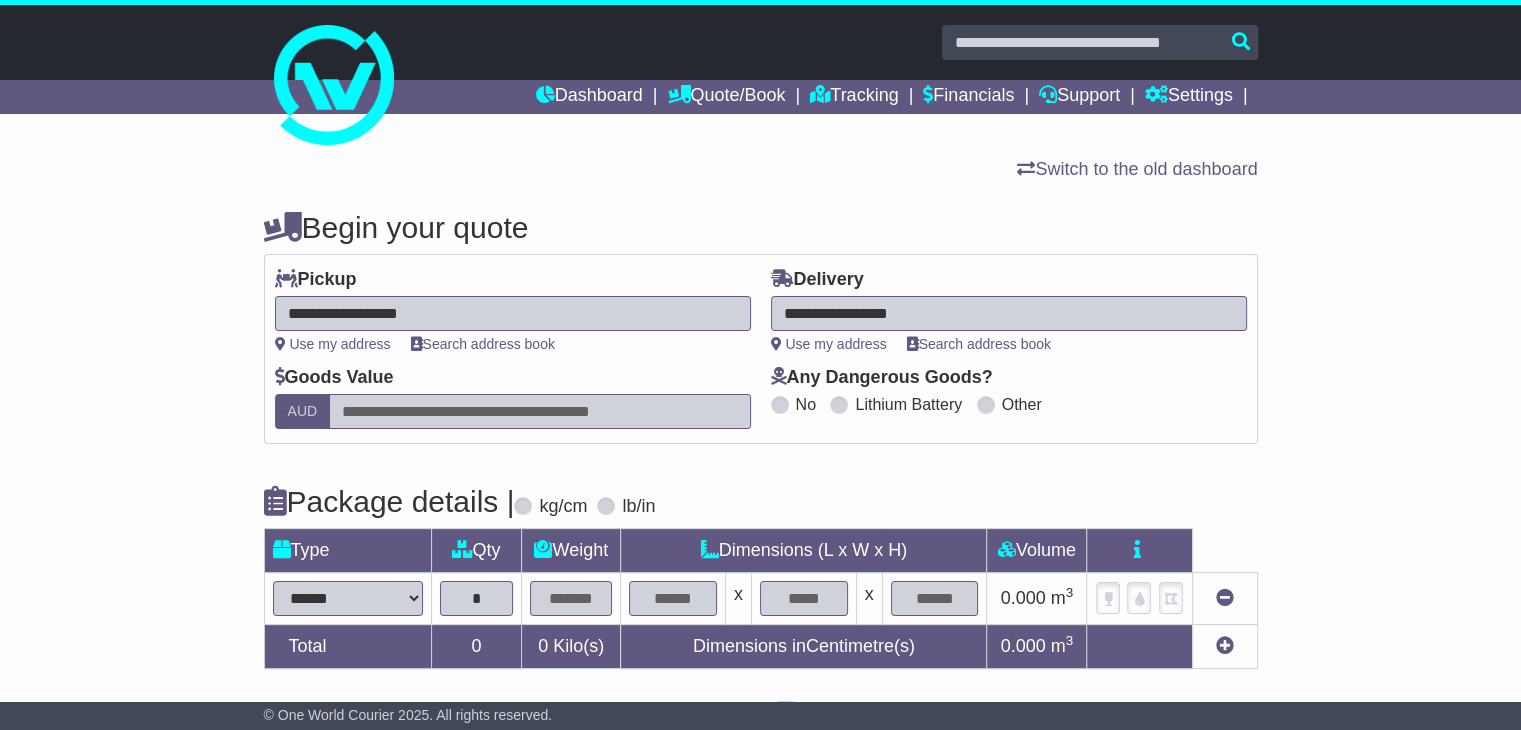 type on "*" 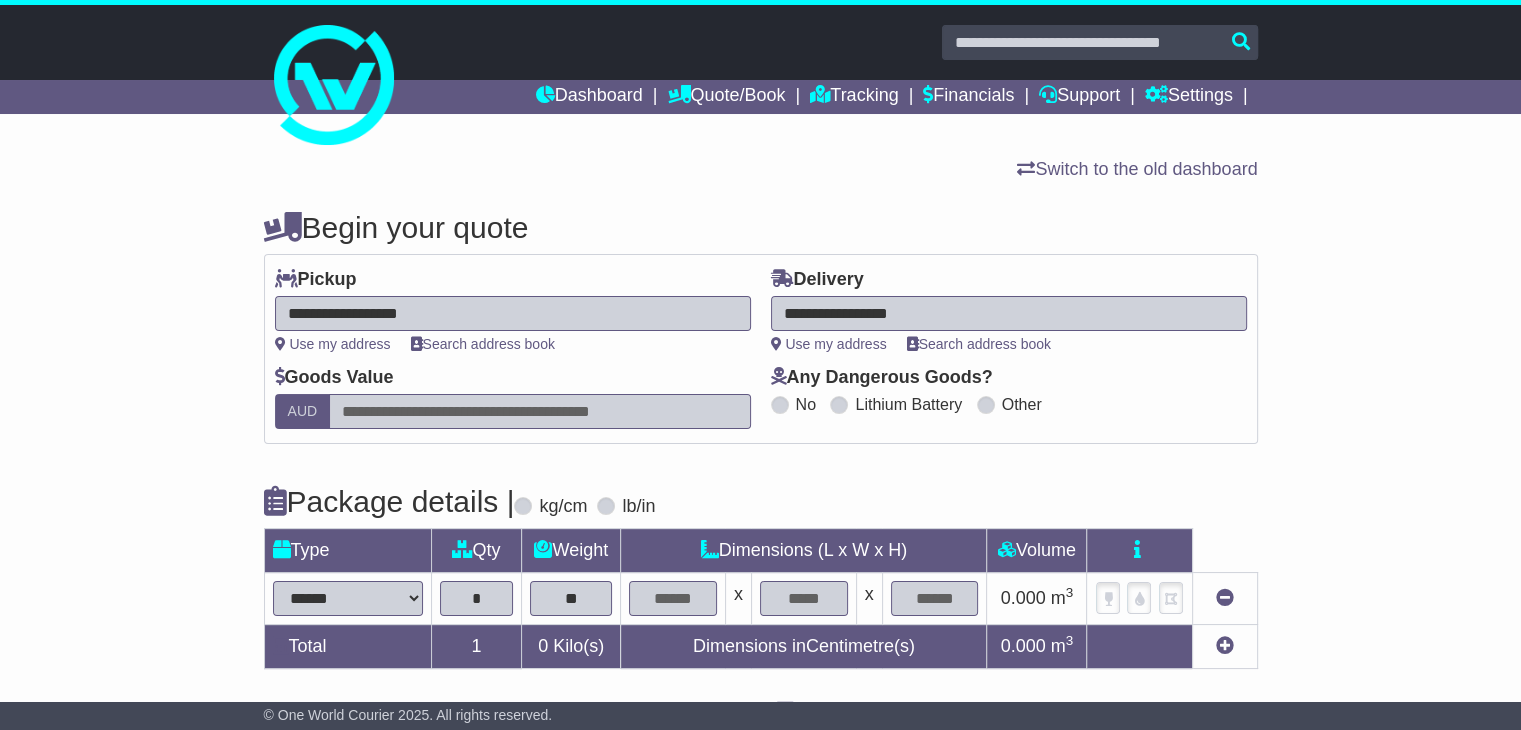 type on "**" 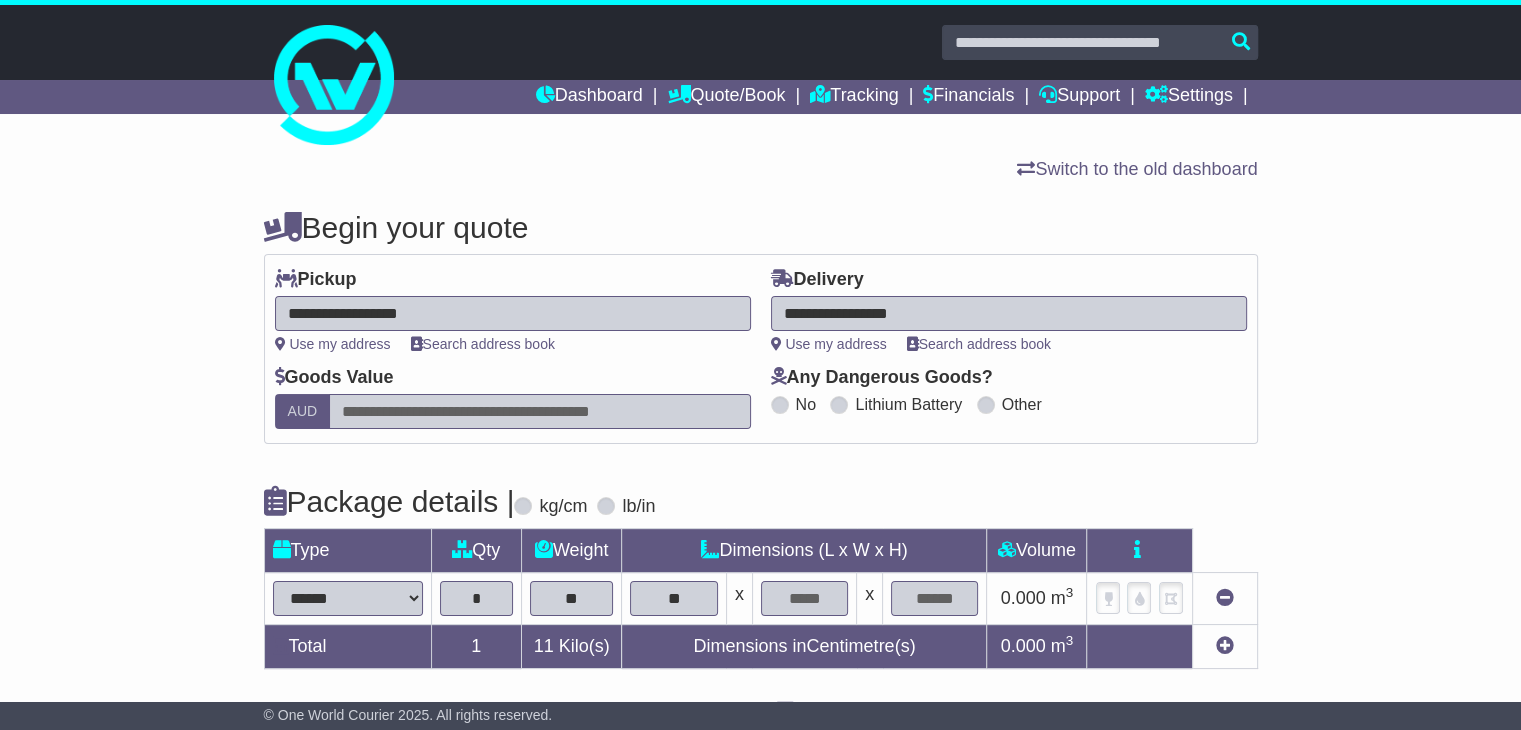 type on "**" 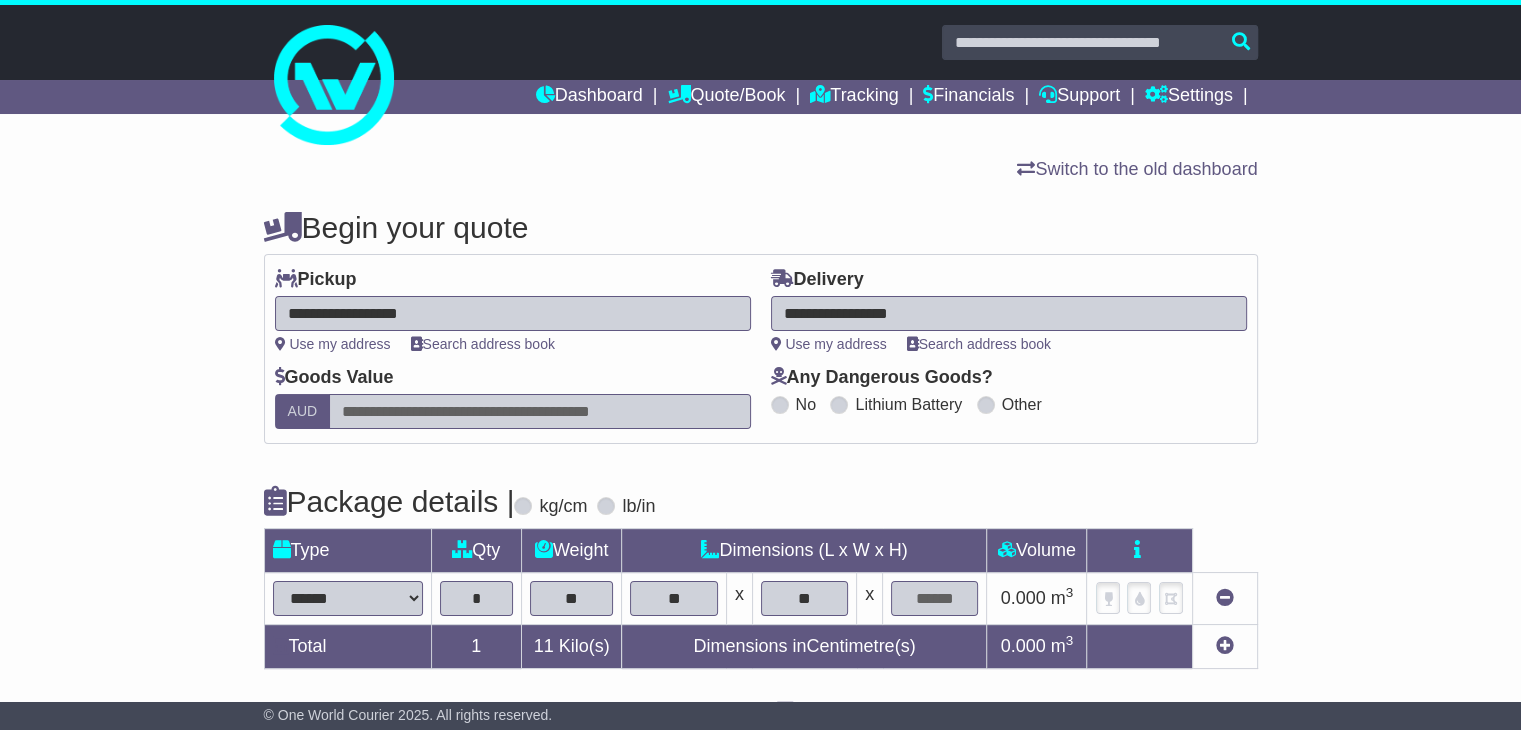 type on "**" 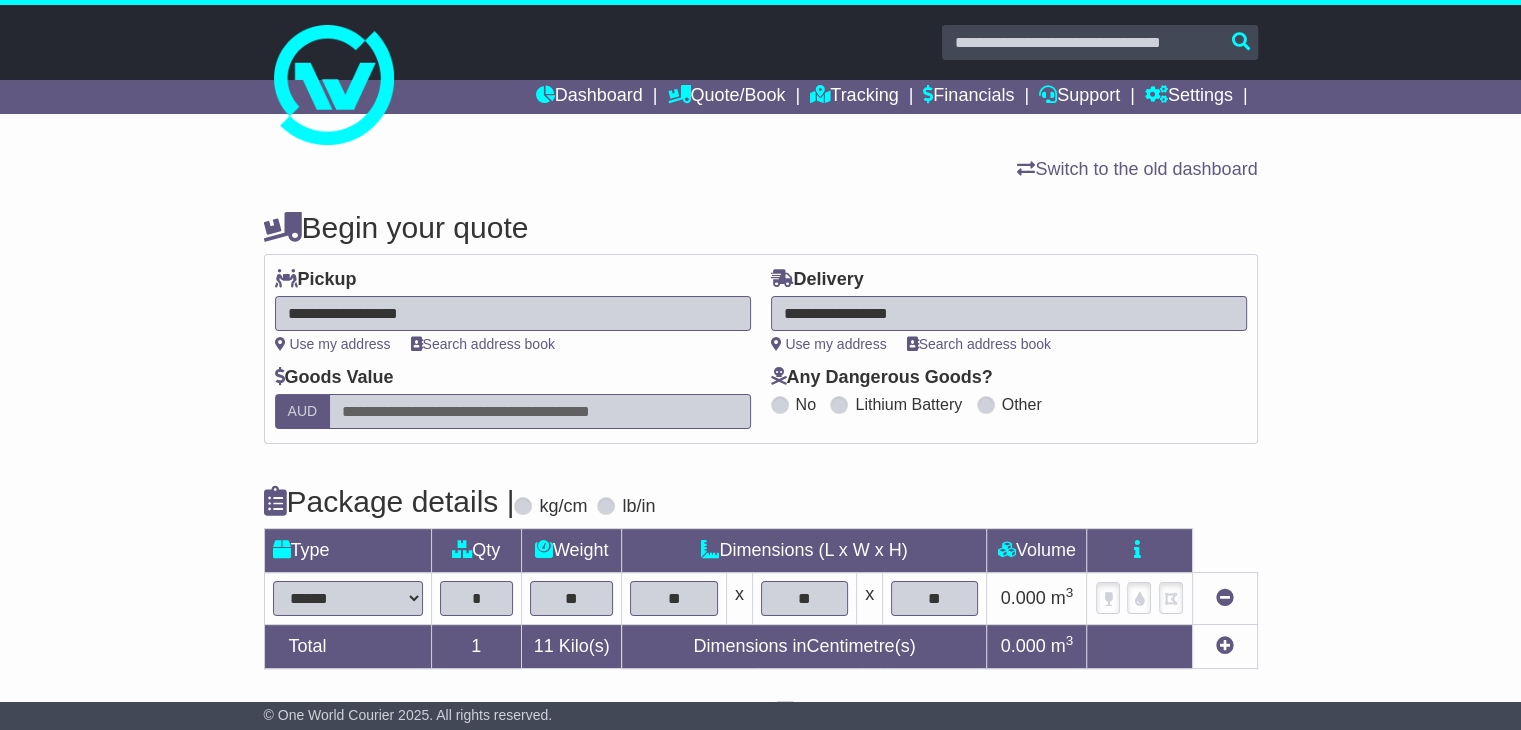 type on "**" 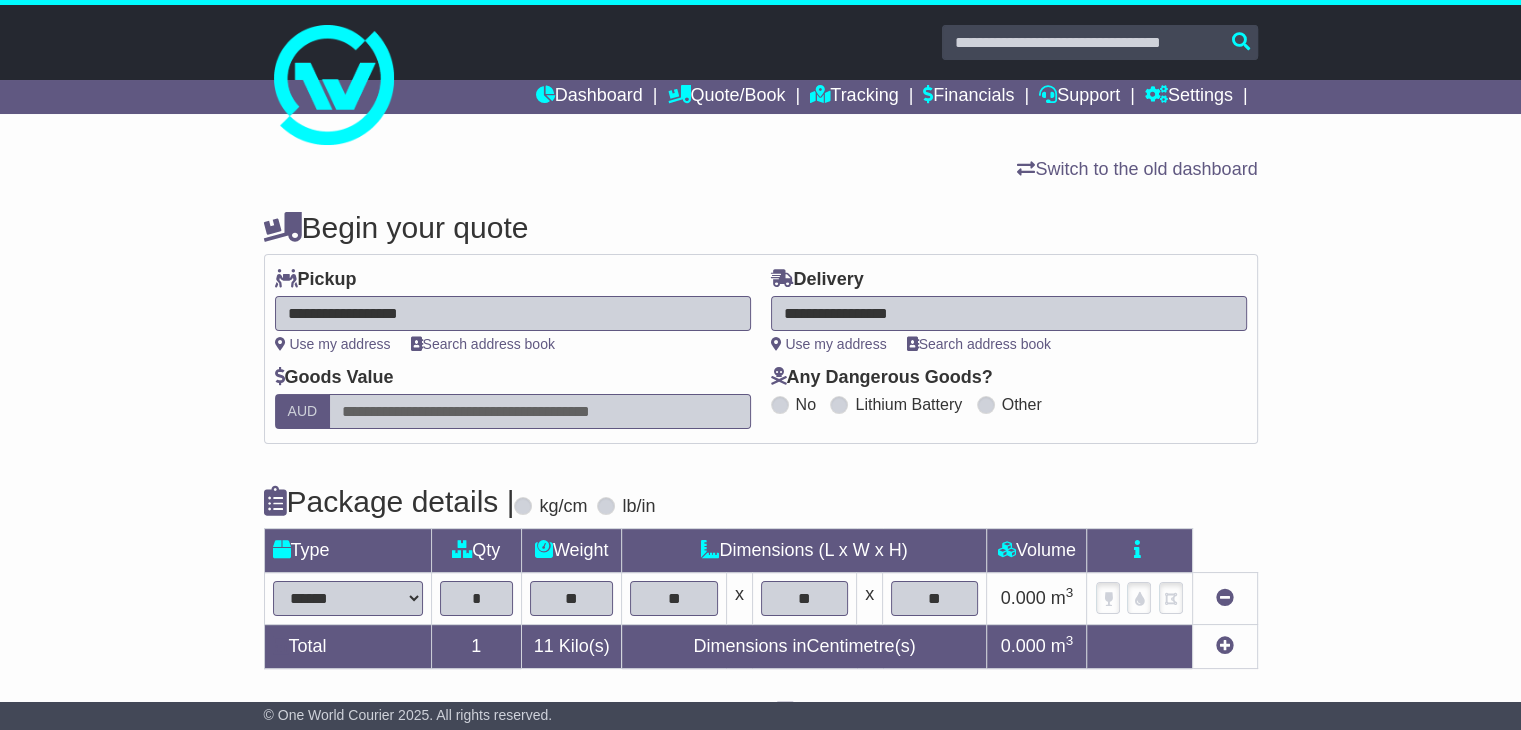 scroll, scrollTop: 325, scrollLeft: 0, axis: vertical 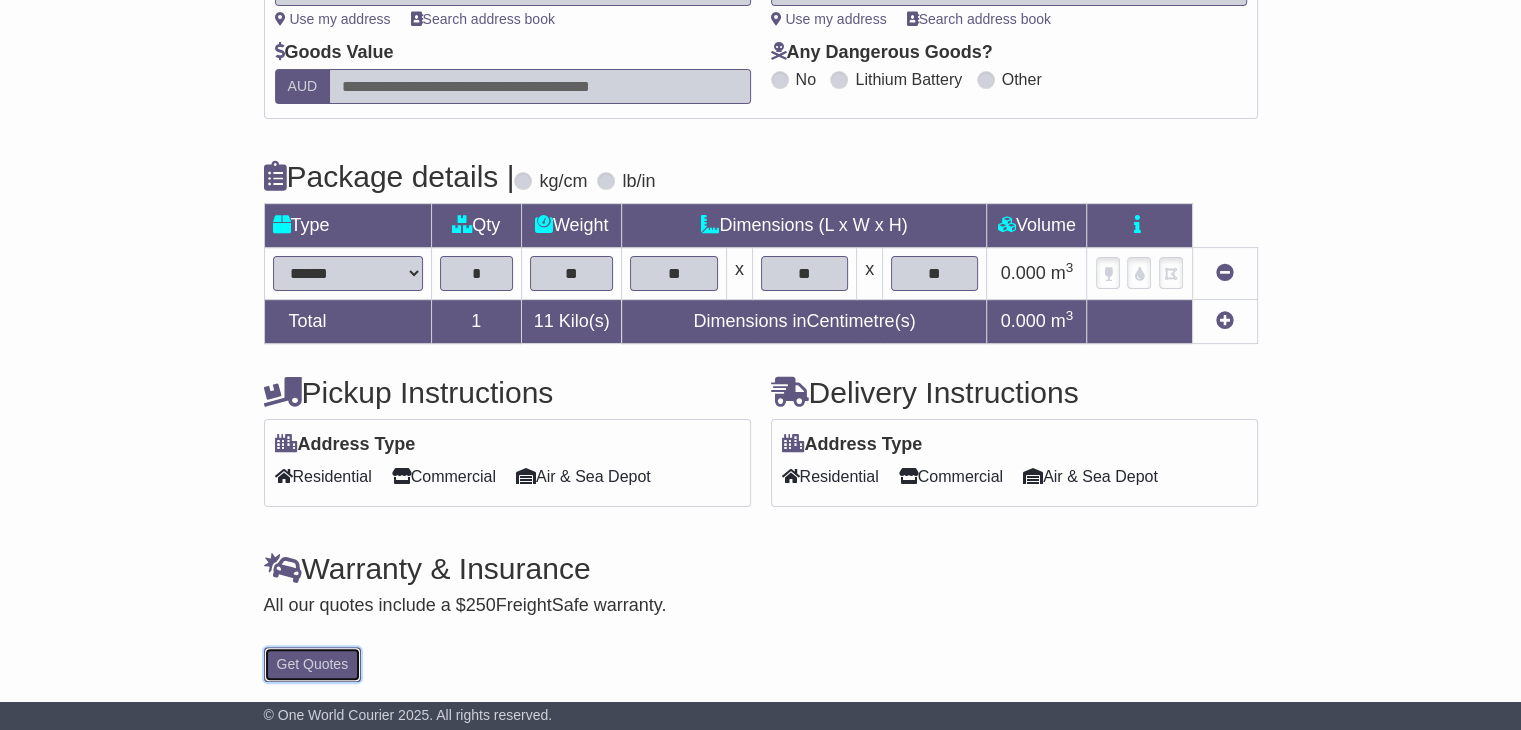 type 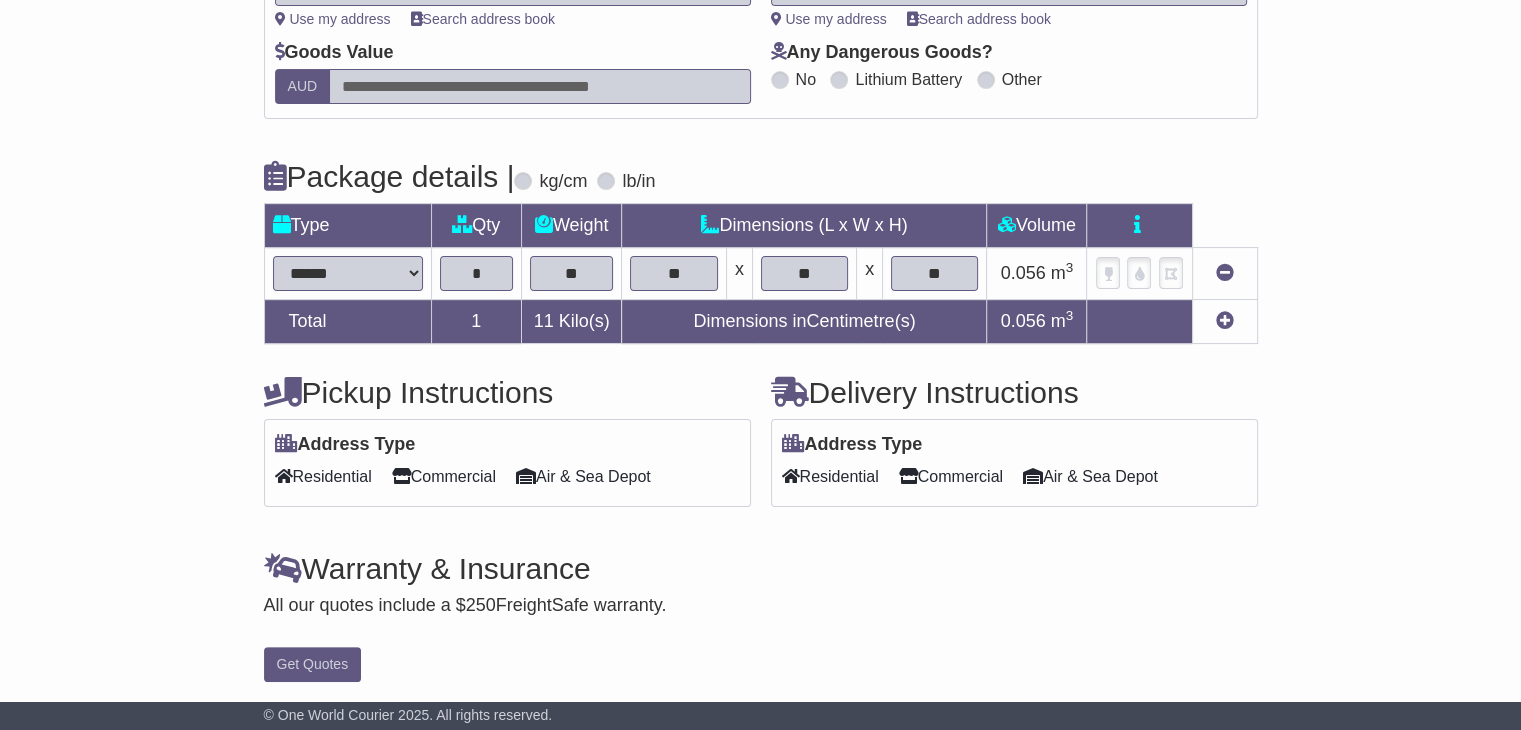 click at bounding box center [1225, 320] 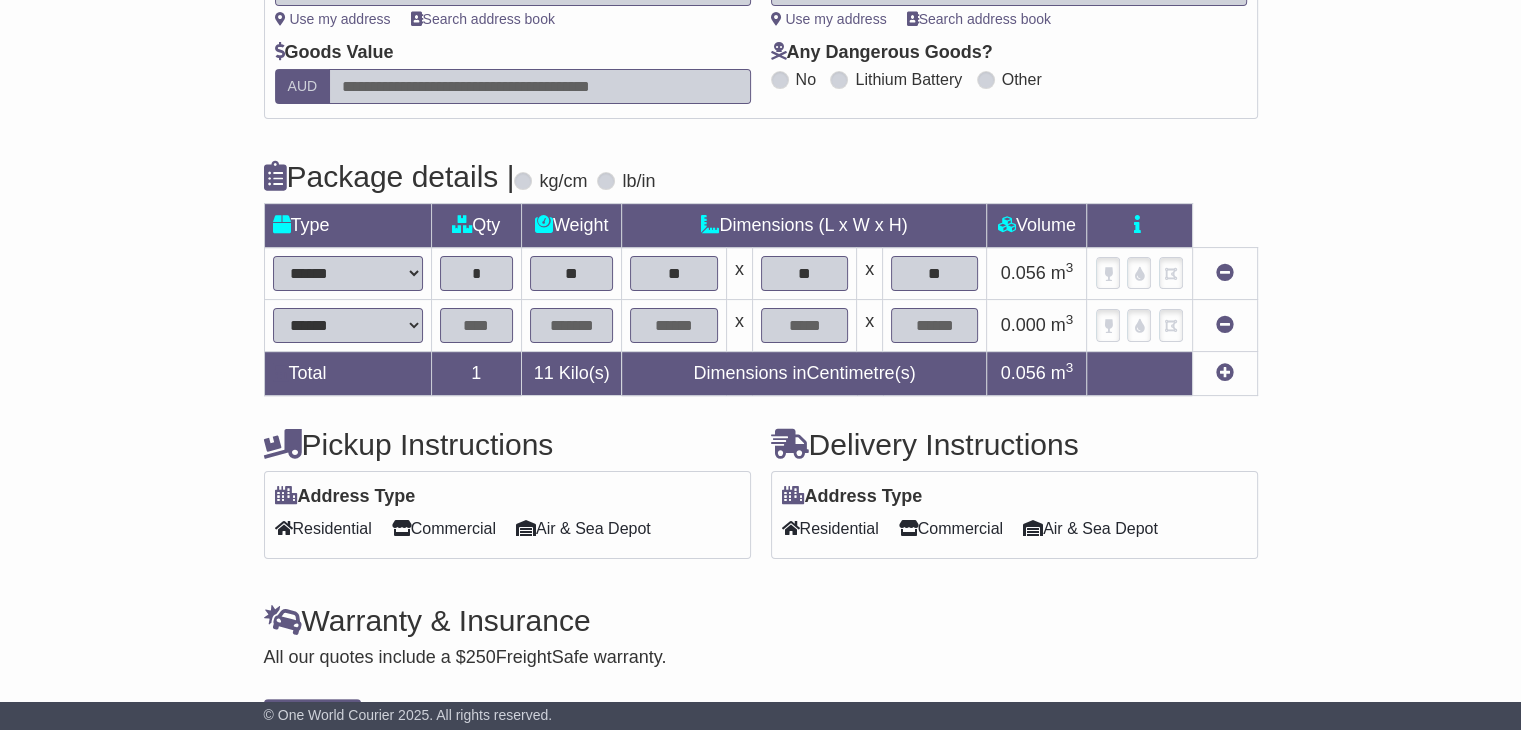 click at bounding box center [476, 325] 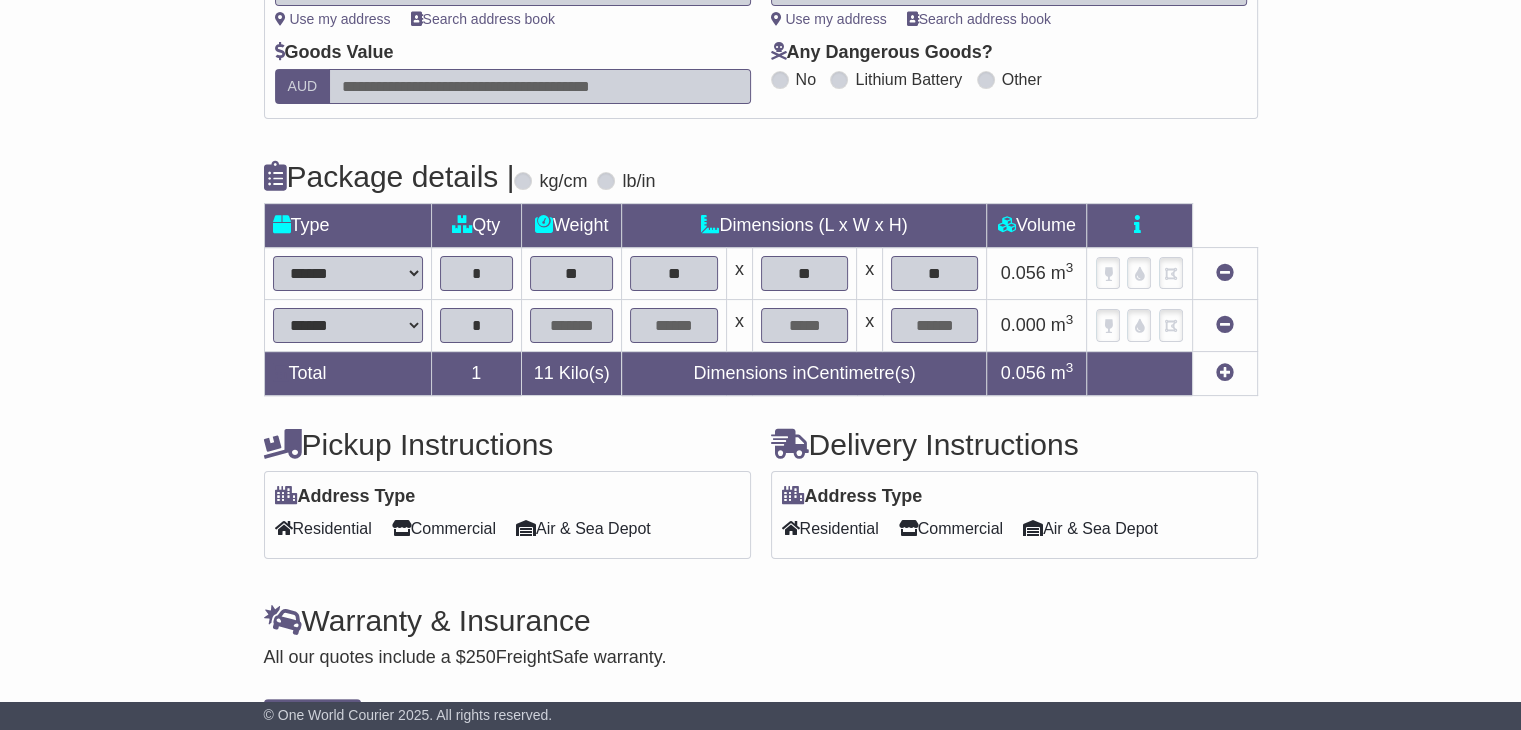 type on "*" 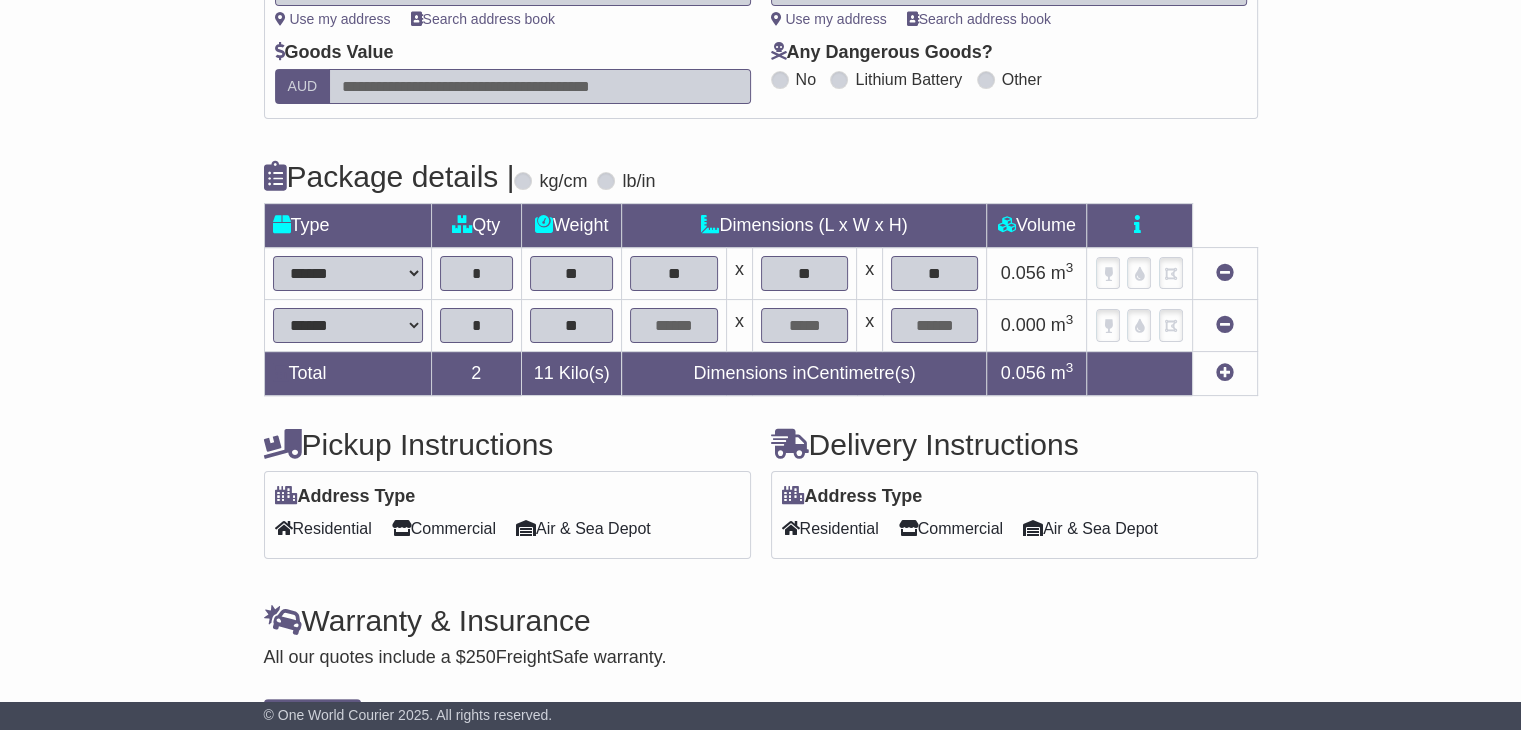 type on "**" 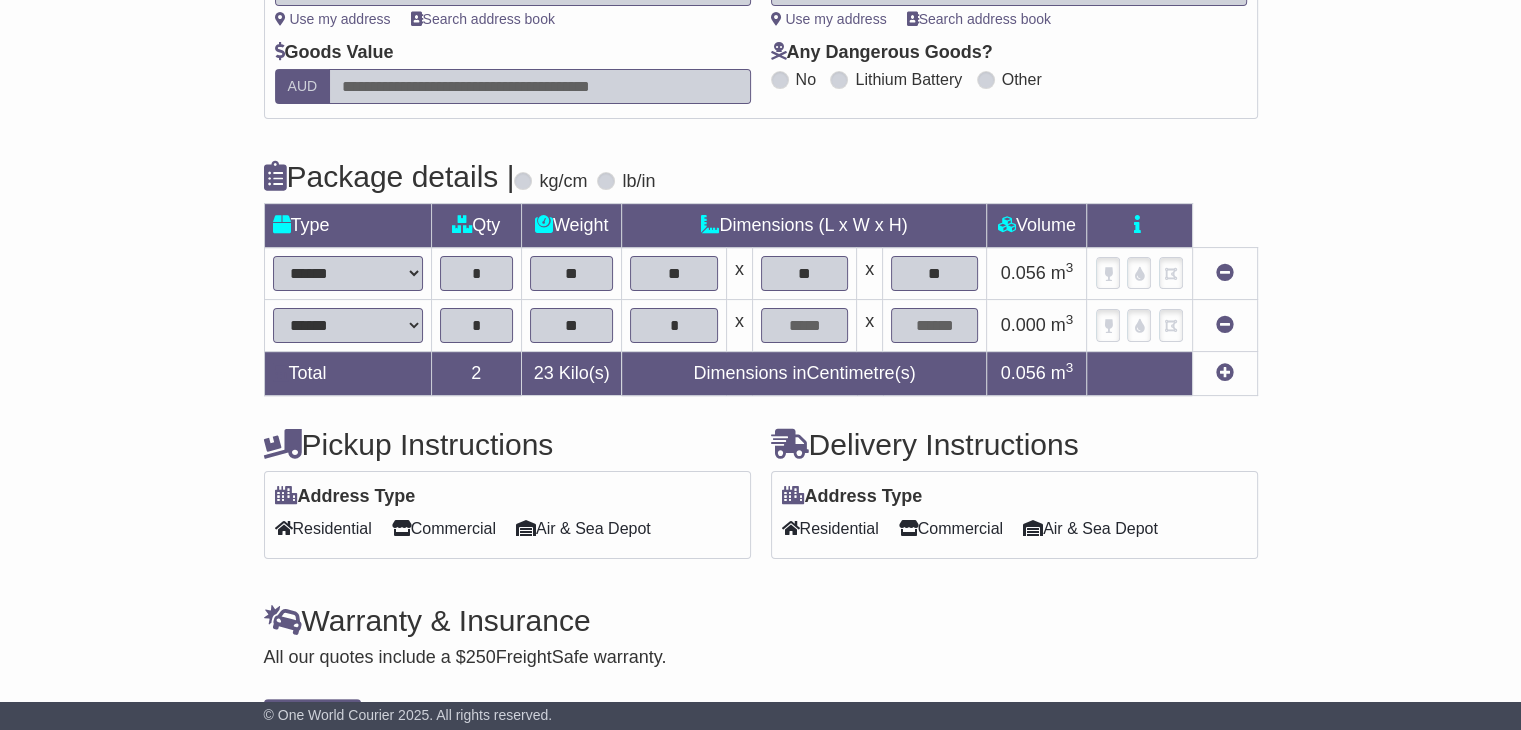 click on "*" at bounding box center [673, 325] 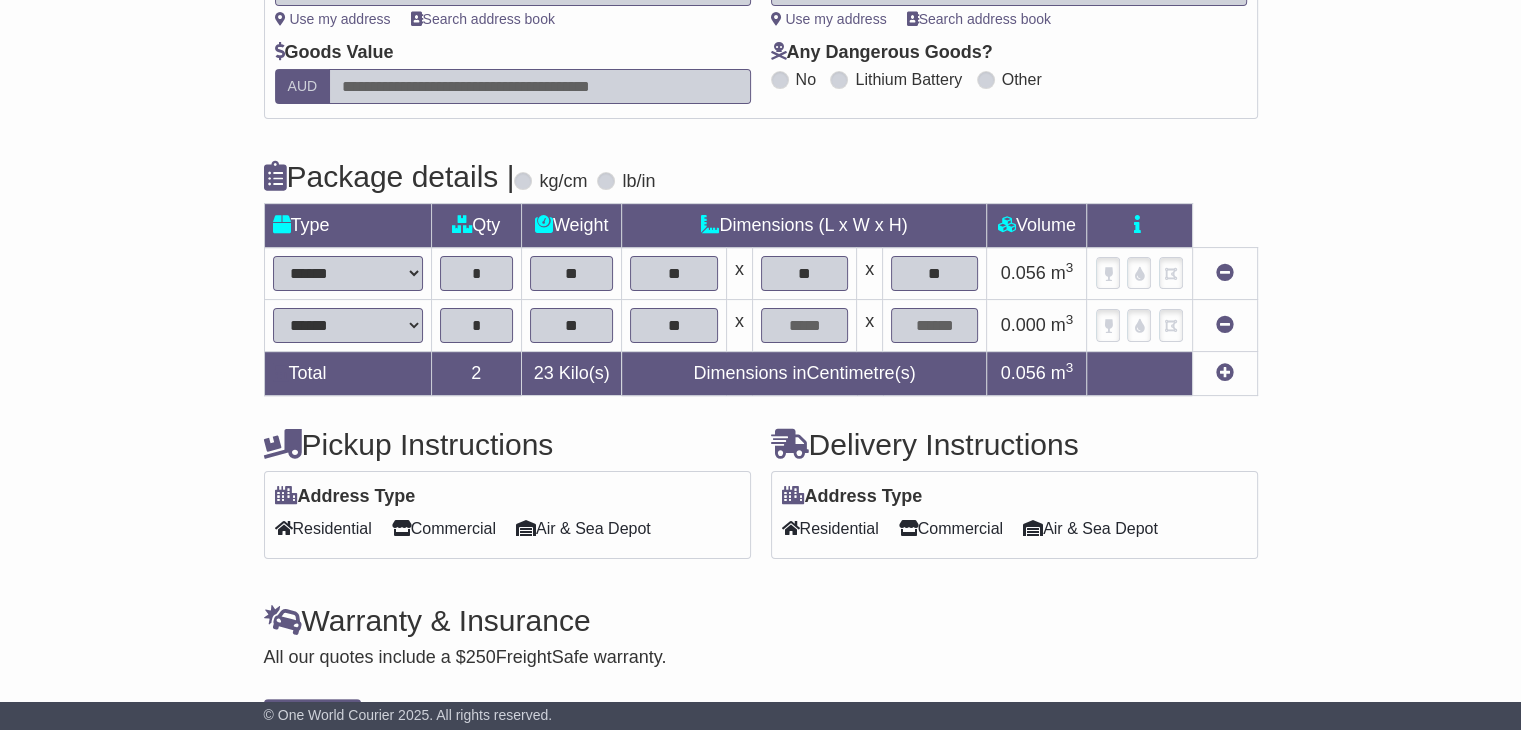 type on "**" 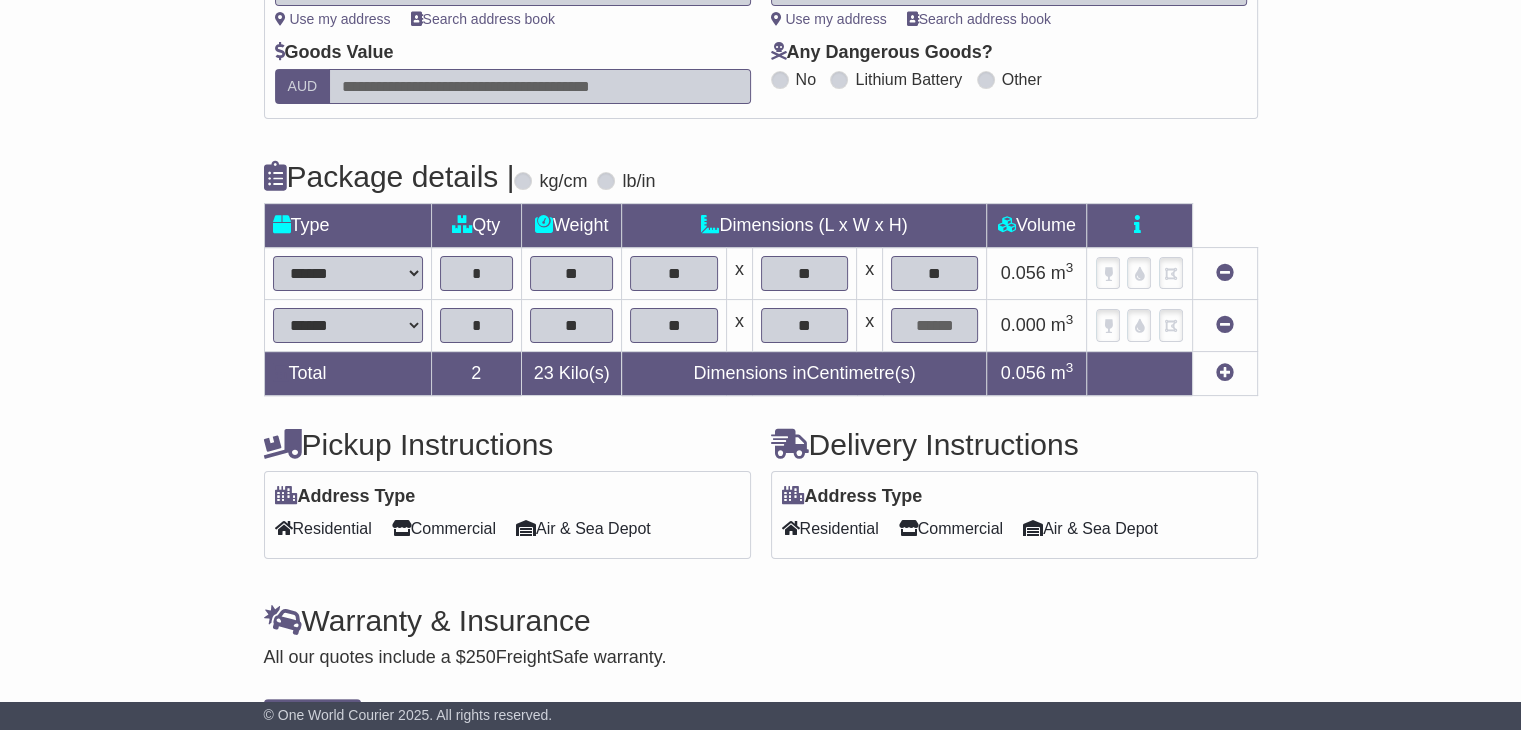 type on "**" 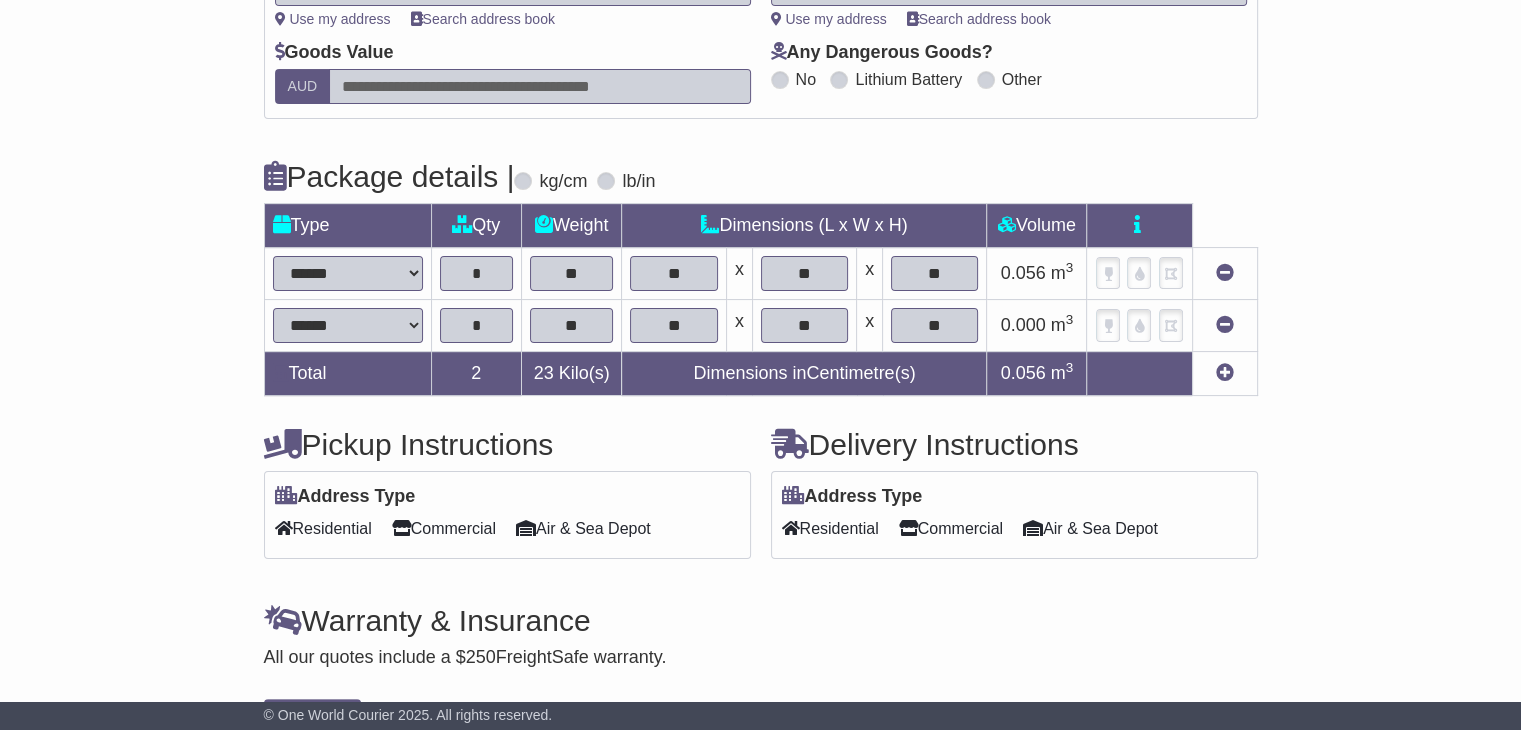type on "**" 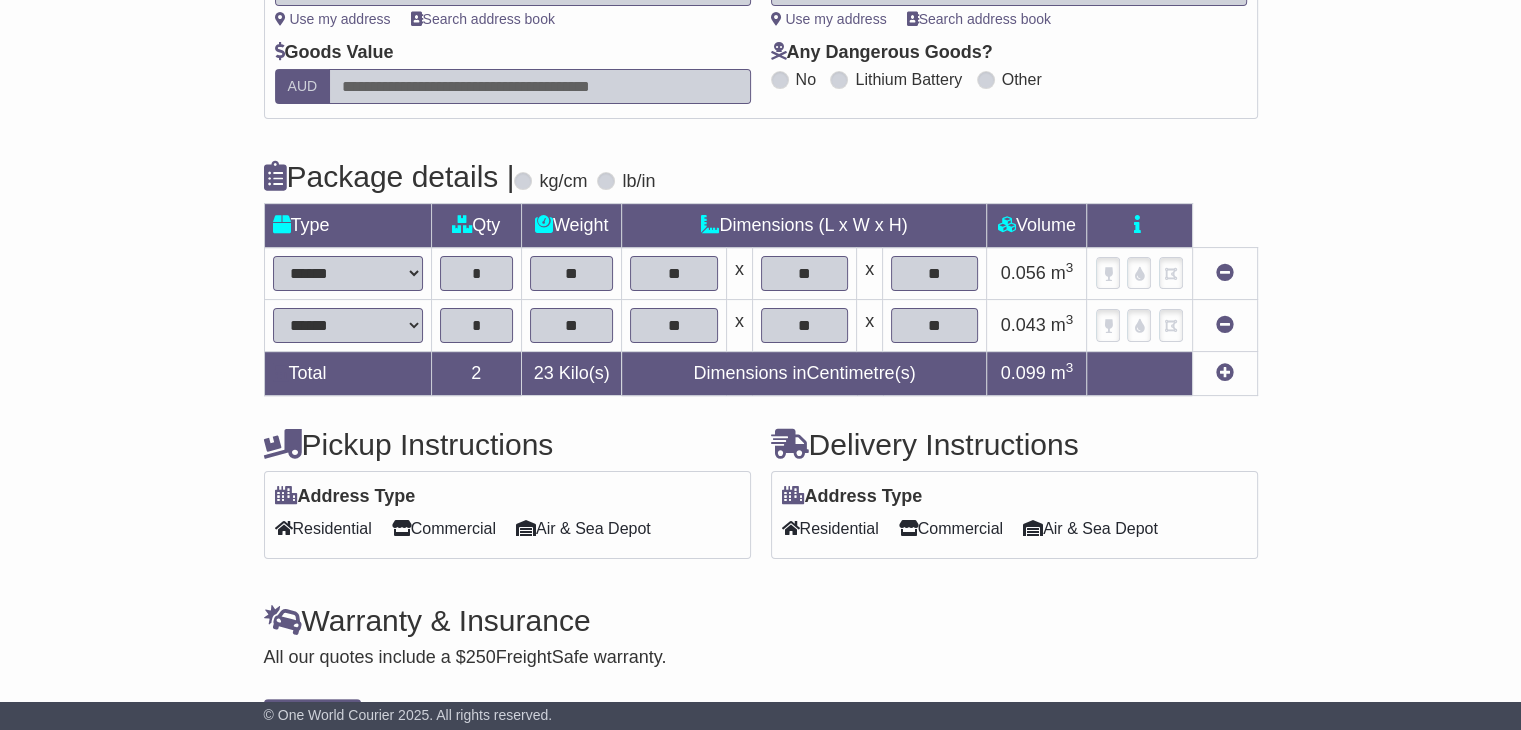 click on "Commercial" at bounding box center (951, 528) 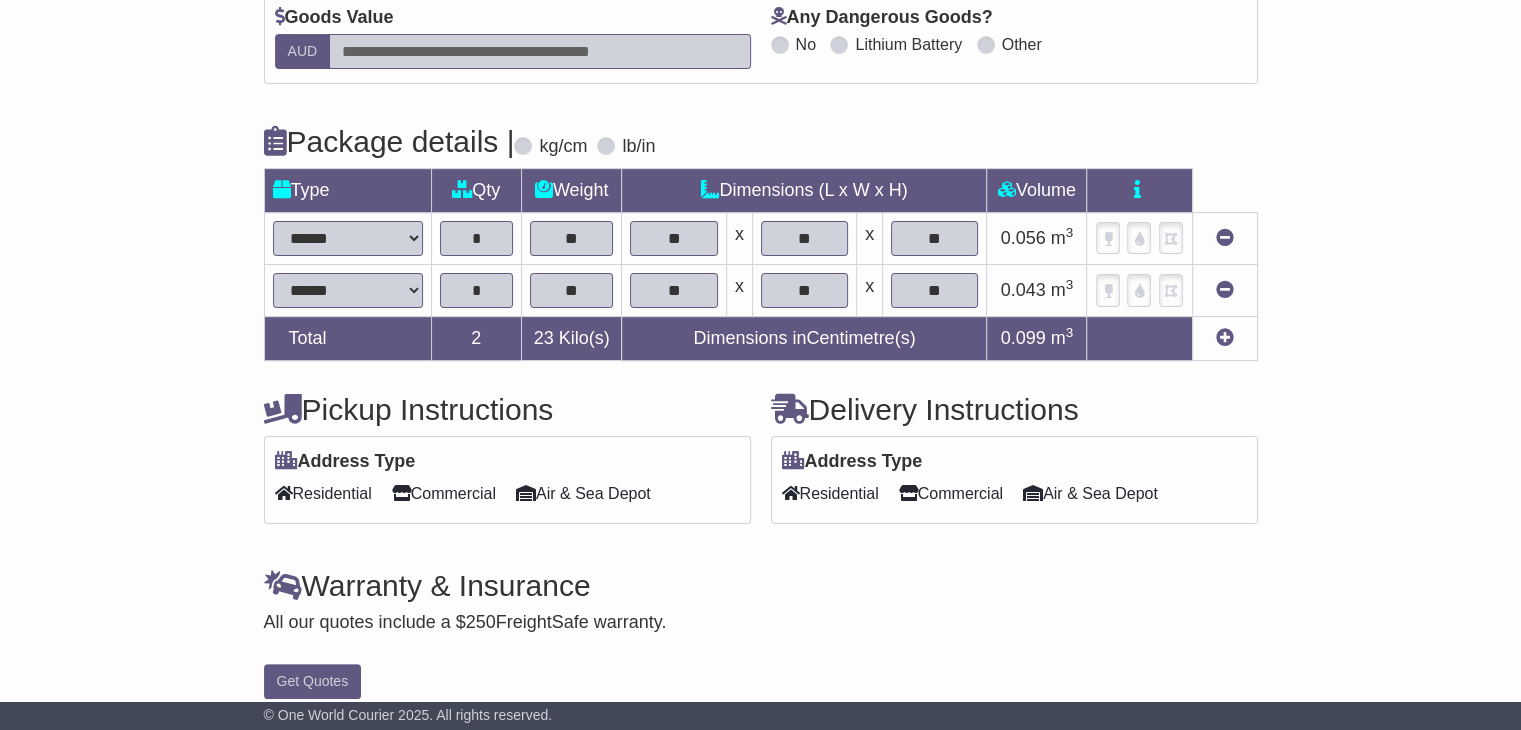 scroll, scrollTop: 378, scrollLeft: 0, axis: vertical 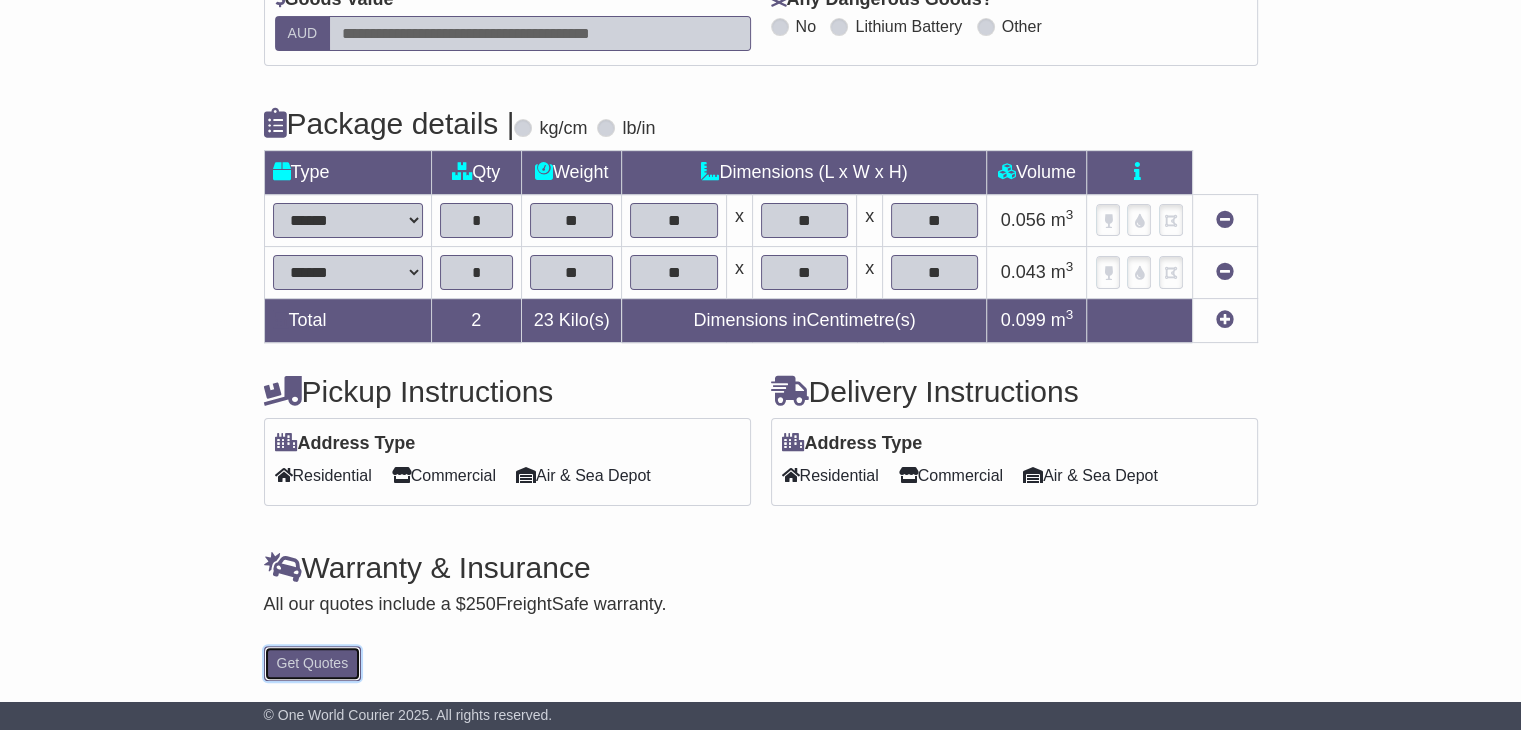 click on "Get Quotes" at bounding box center [313, 663] 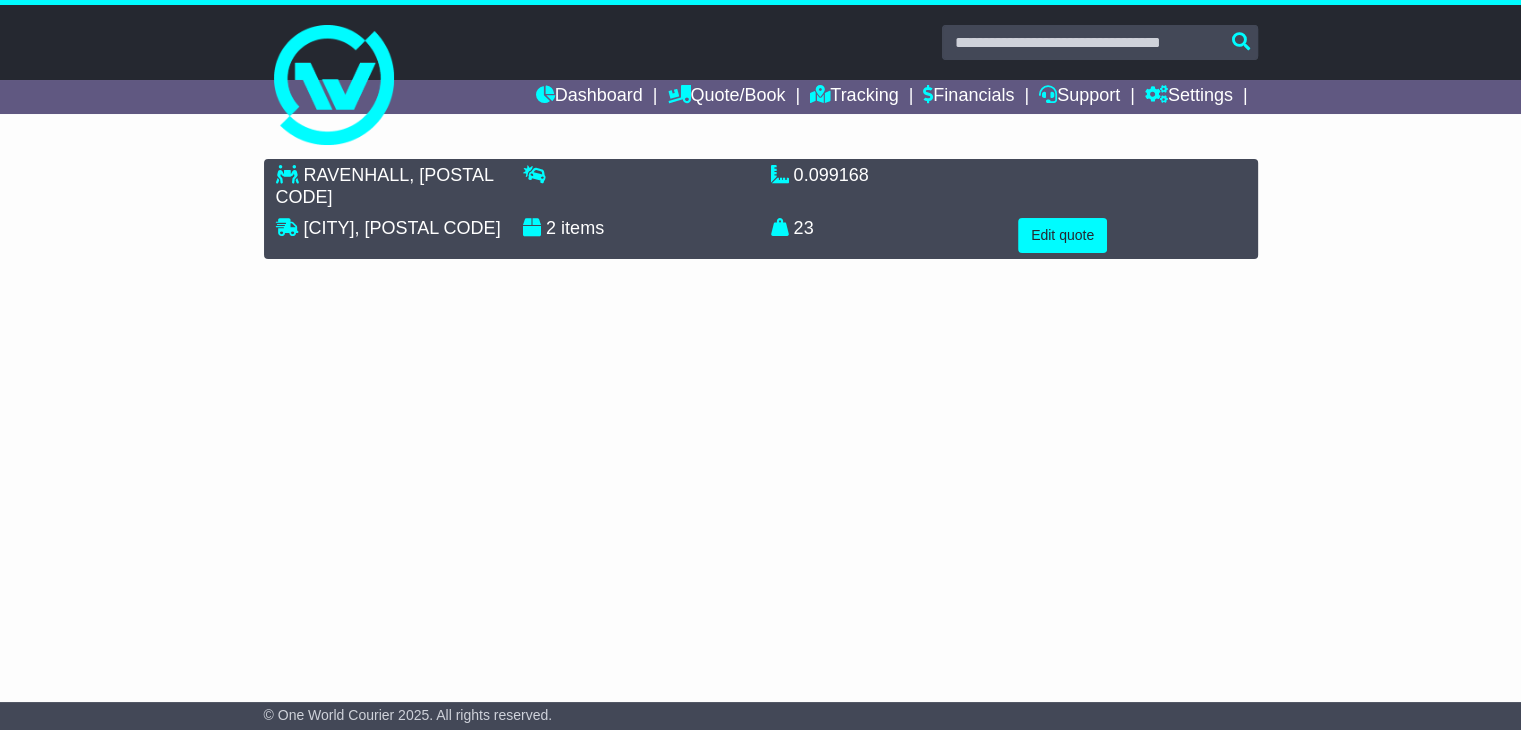 scroll, scrollTop: 0, scrollLeft: 0, axis: both 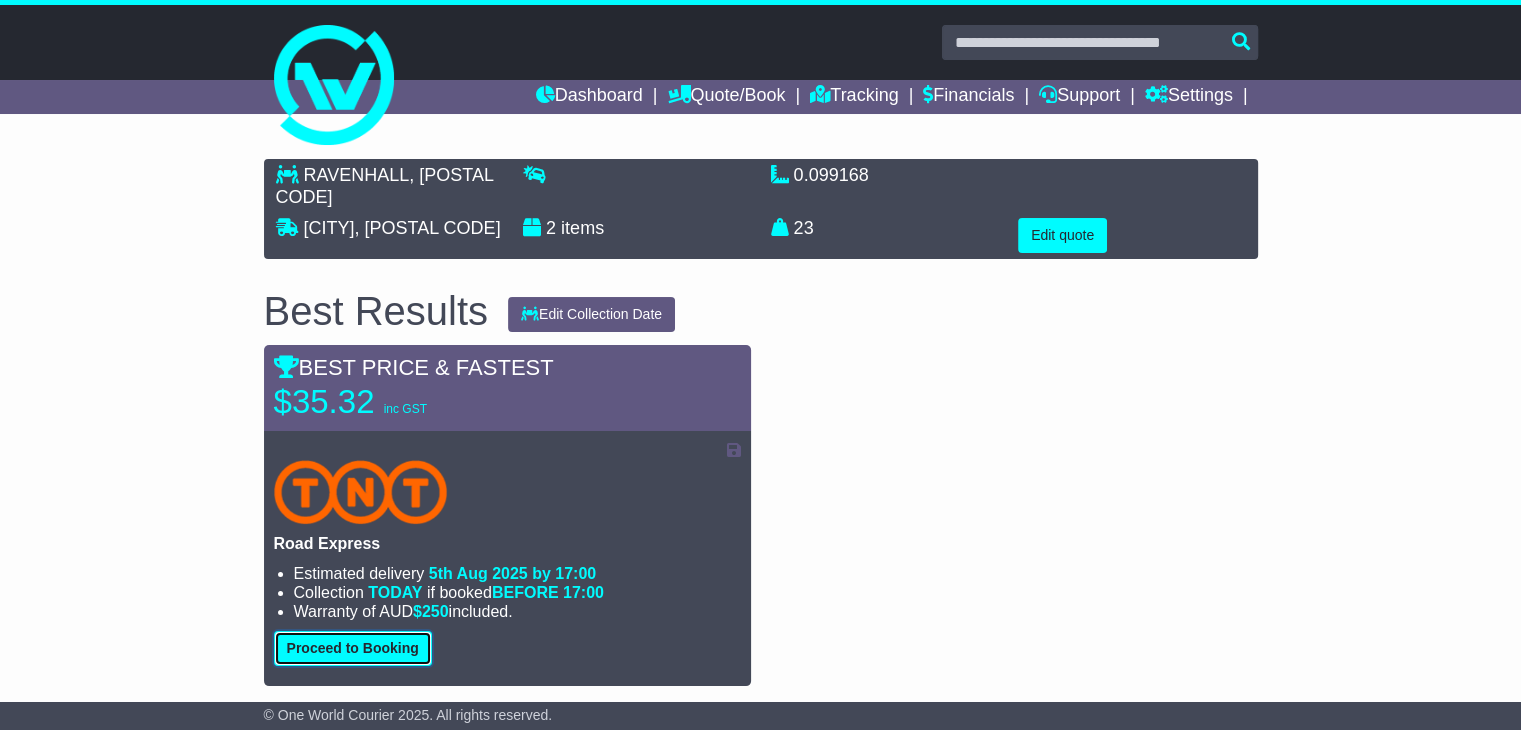 click on "Proceed to Booking" at bounding box center (353, 648) 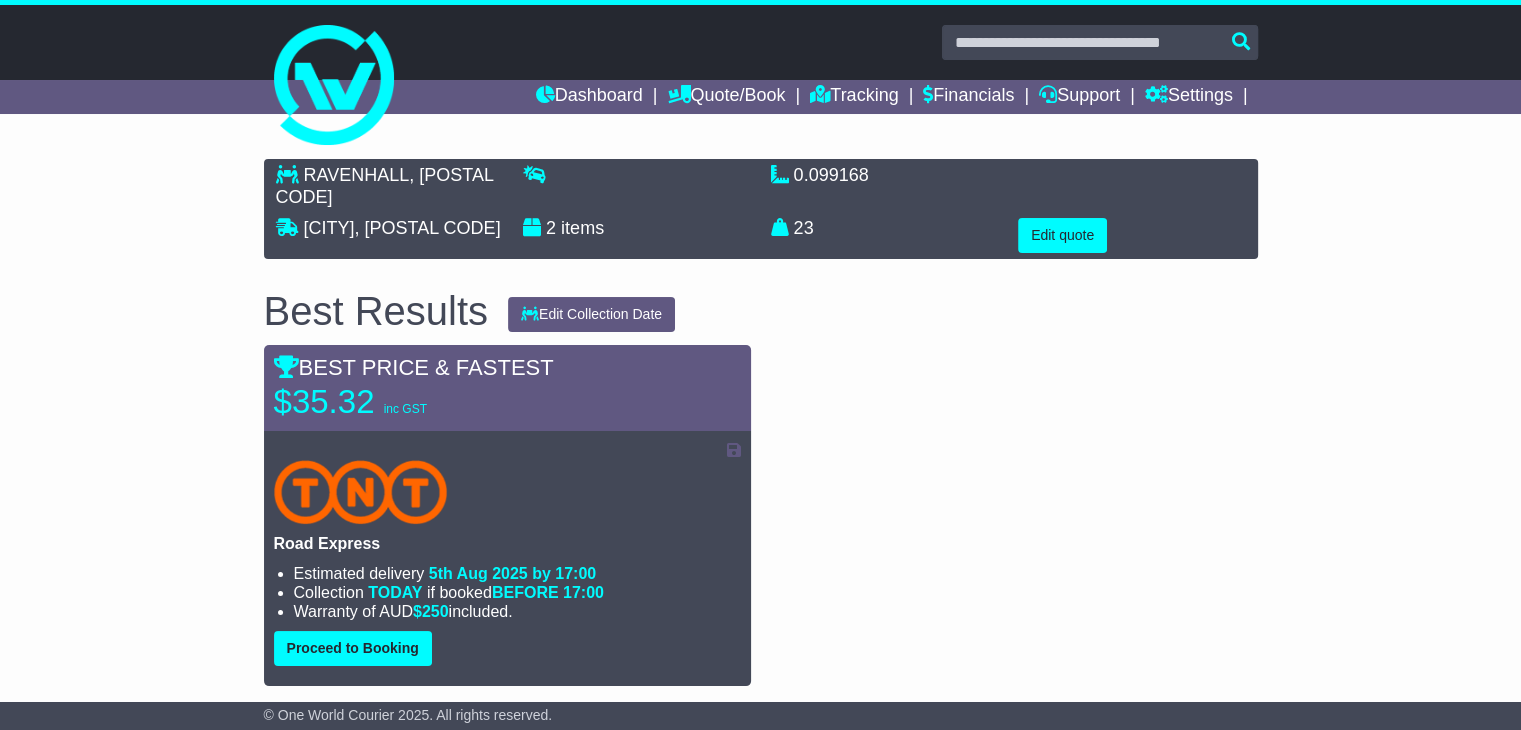 select on "*****" 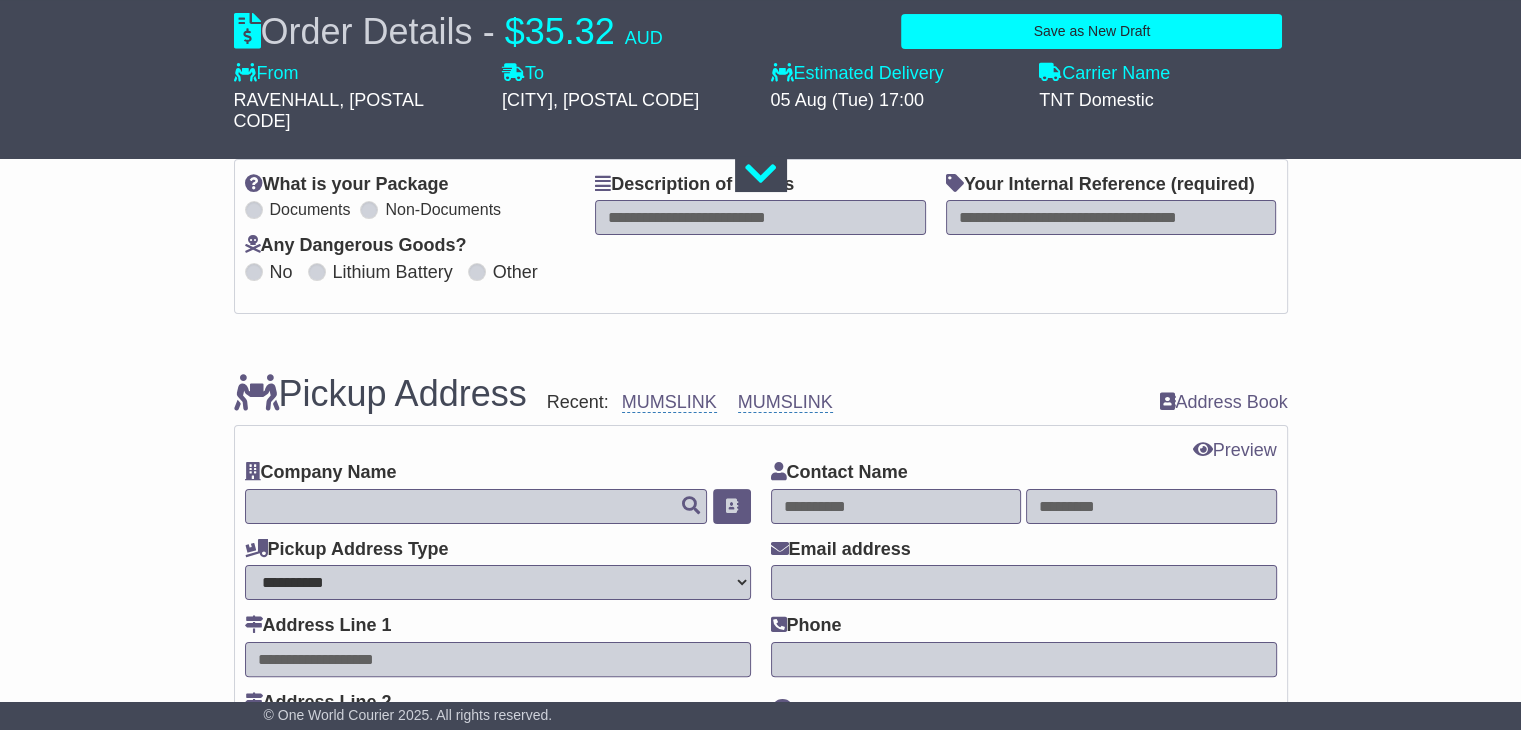 scroll, scrollTop: 400, scrollLeft: 0, axis: vertical 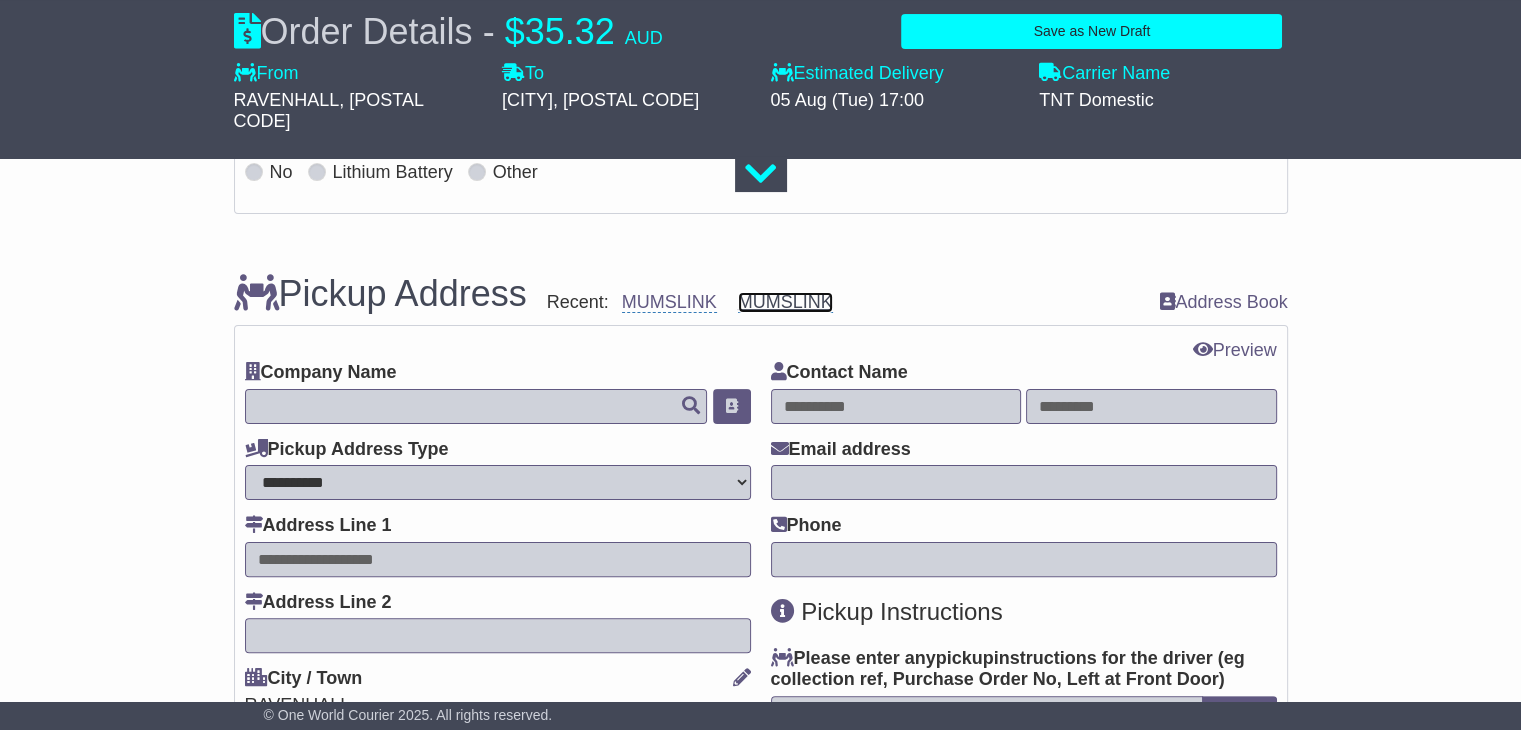 click on "MUMSLINK" at bounding box center (785, 302) 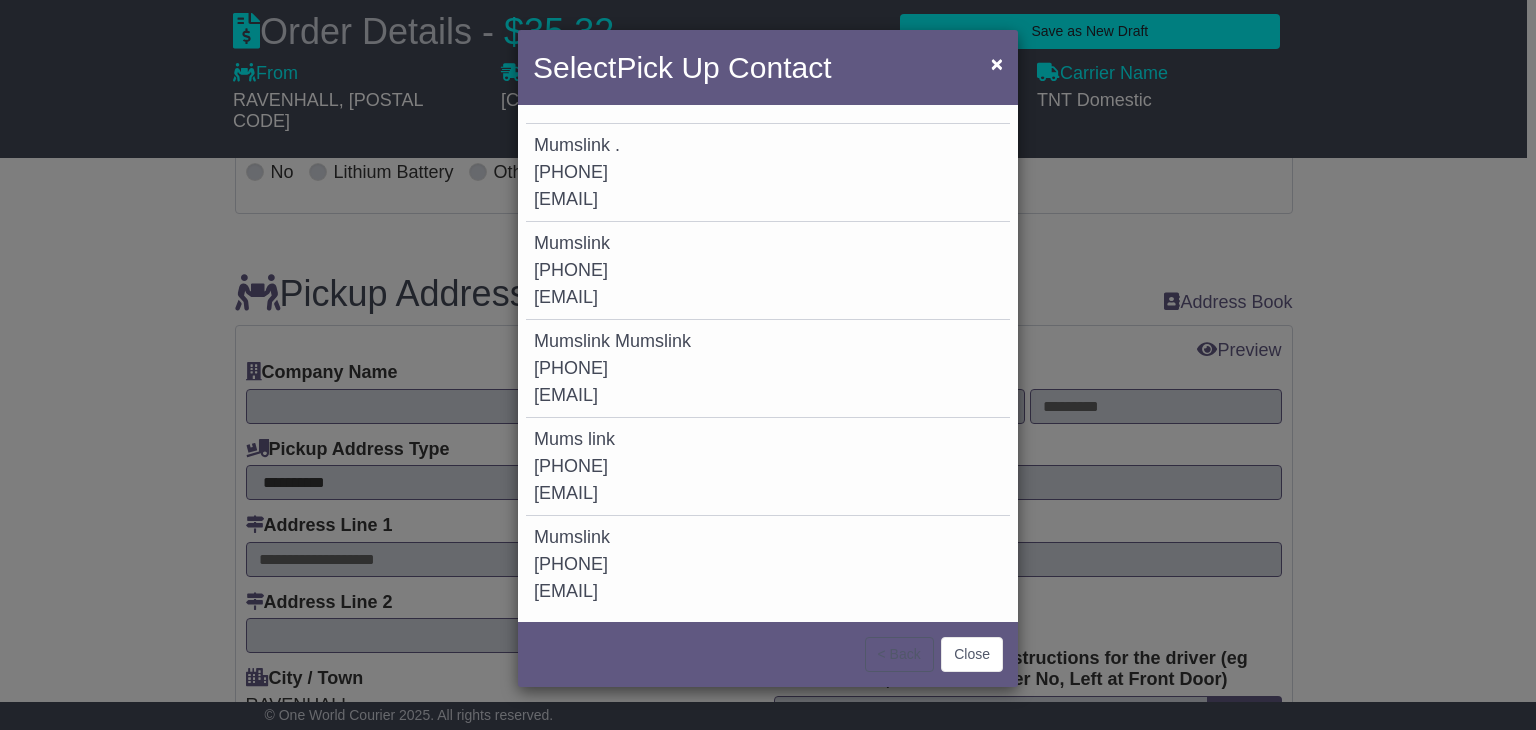 click on "Mumslink" at bounding box center (572, 243) 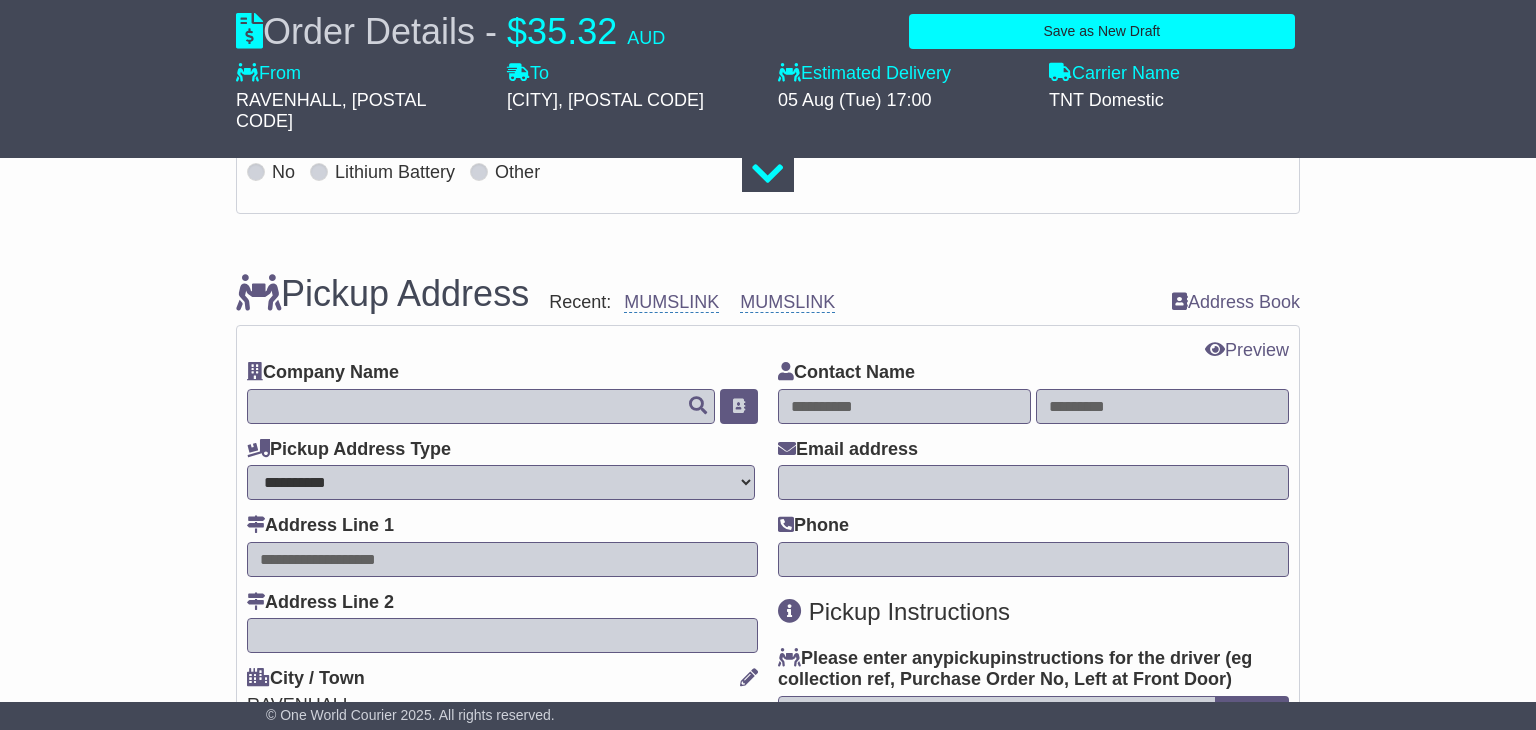 type on "********" 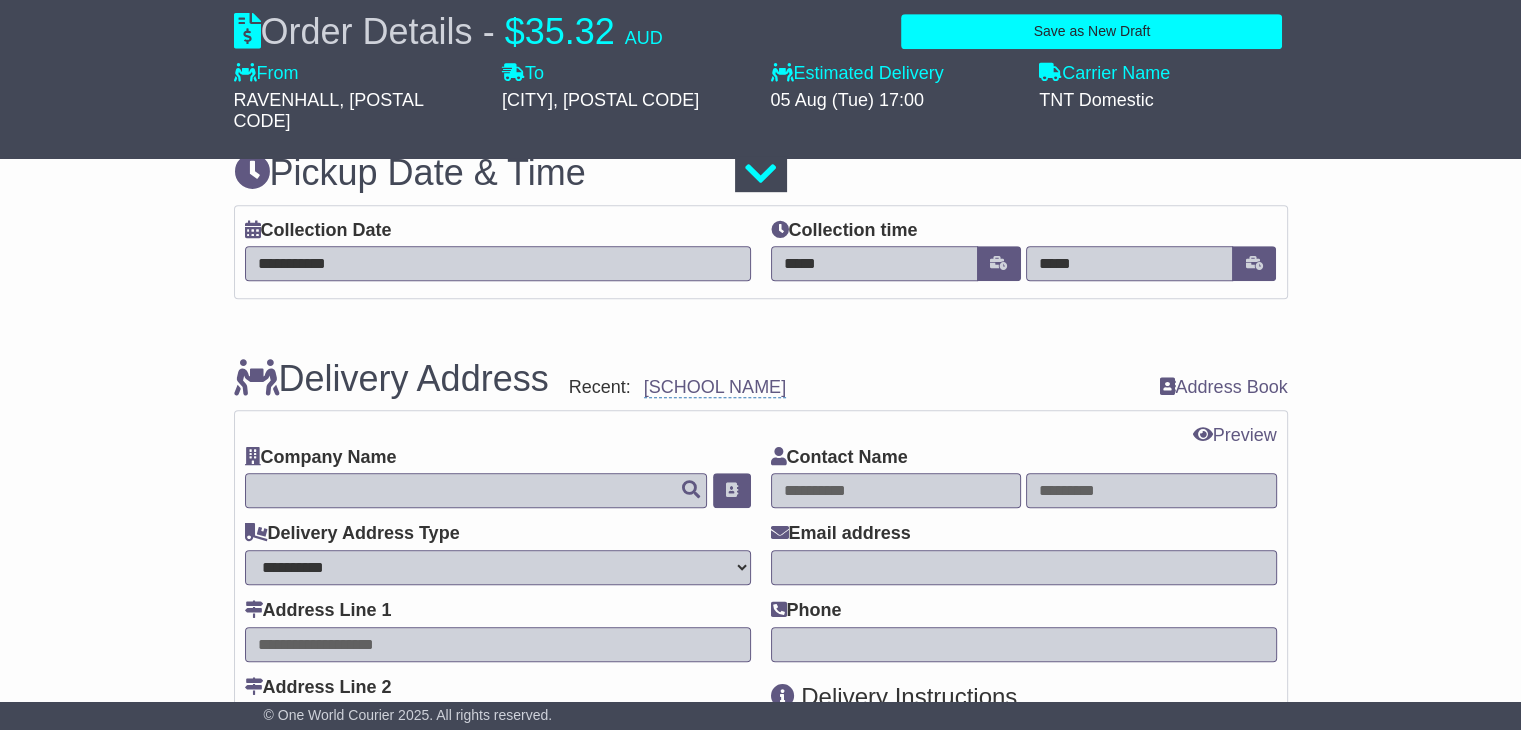 scroll, scrollTop: 1200, scrollLeft: 0, axis: vertical 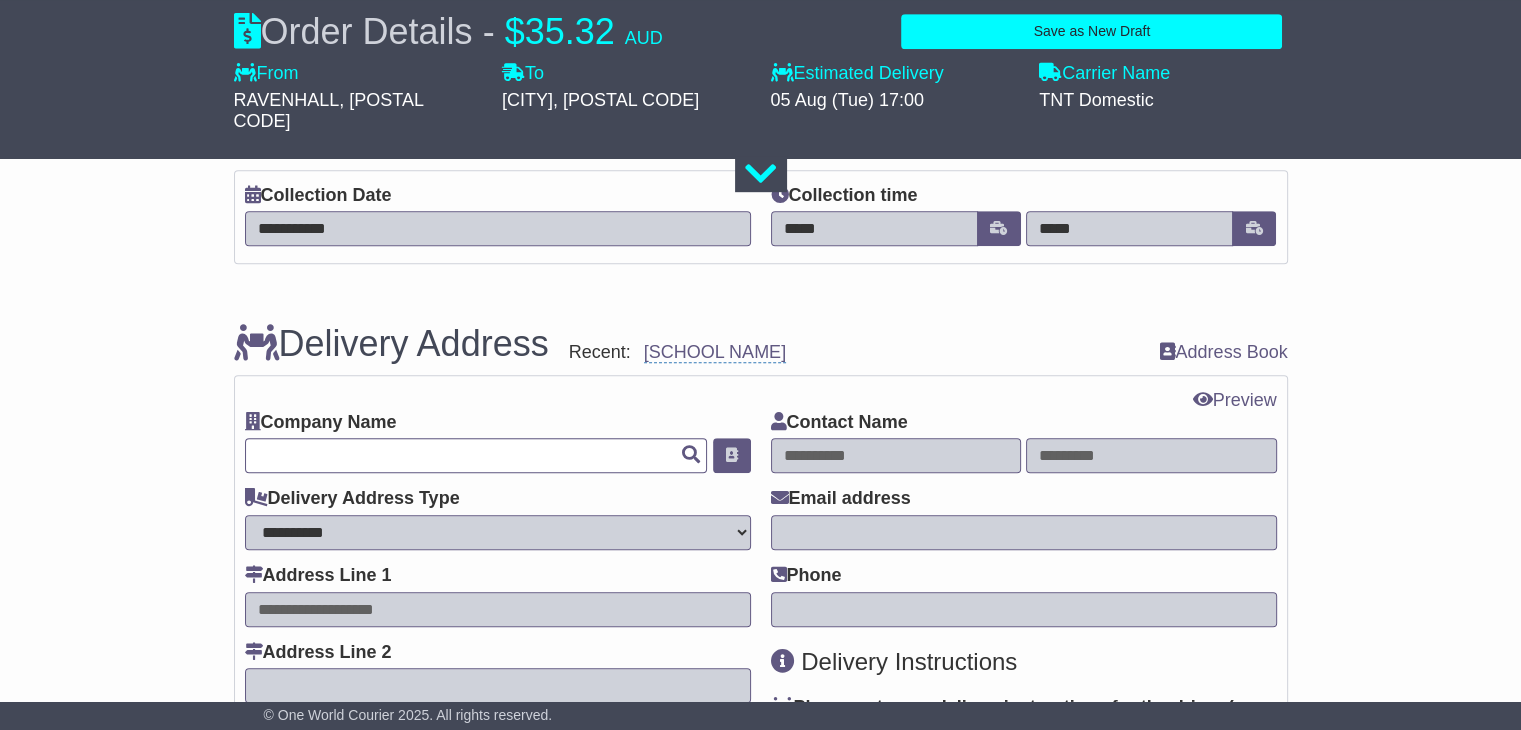 click at bounding box center [476, 455] 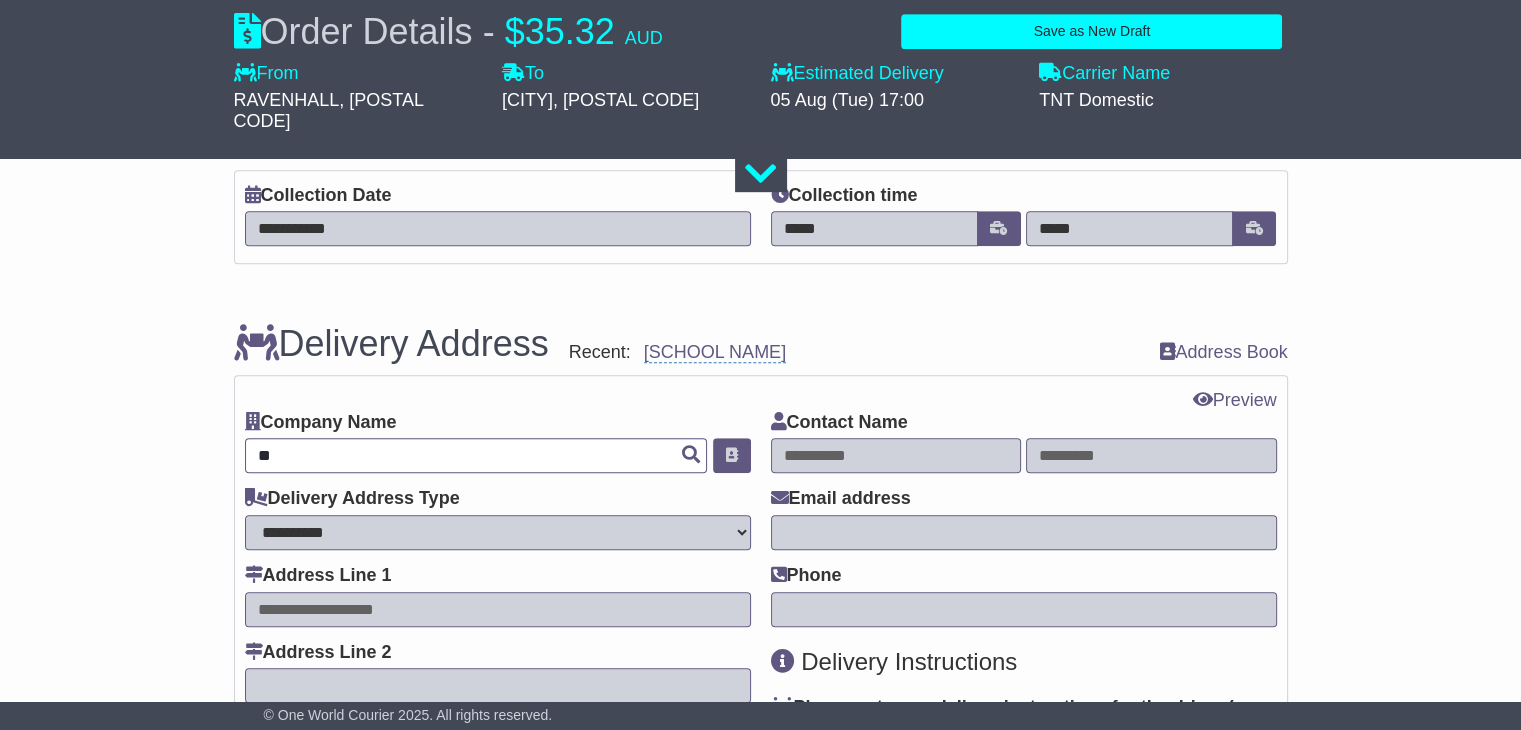 type on "**" 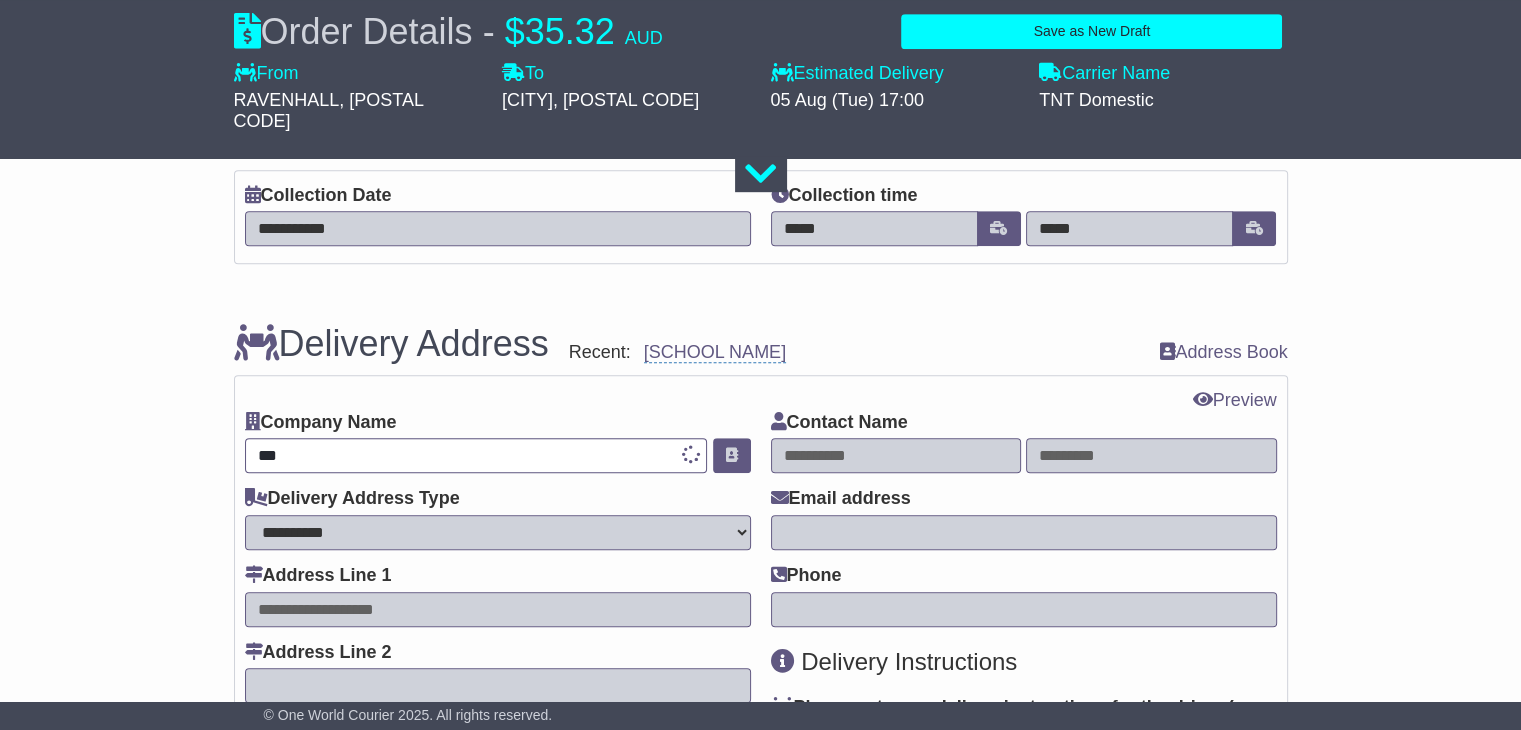 type on "**********" 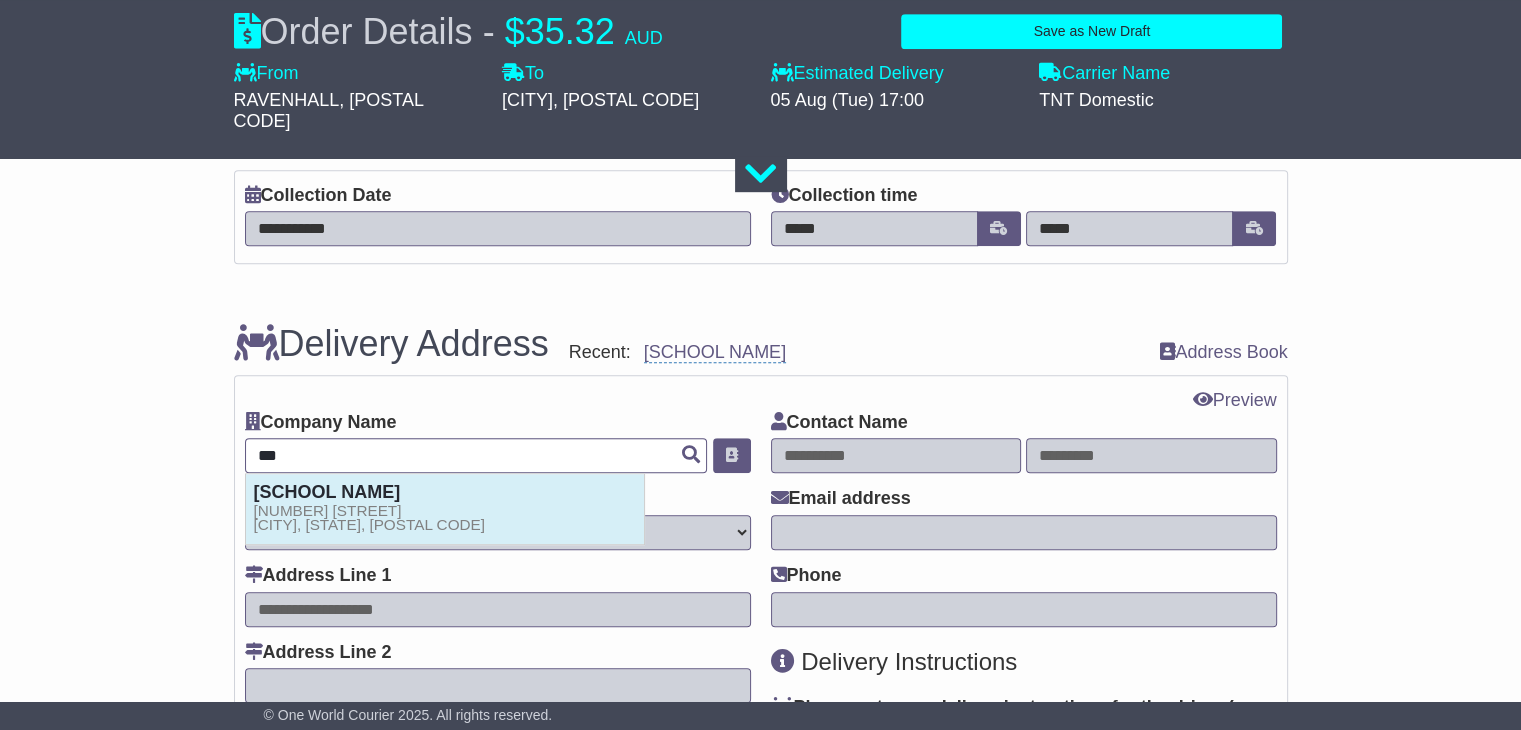 click on "ST MARTINS PRIMARY SCHOOL" at bounding box center (327, 492) 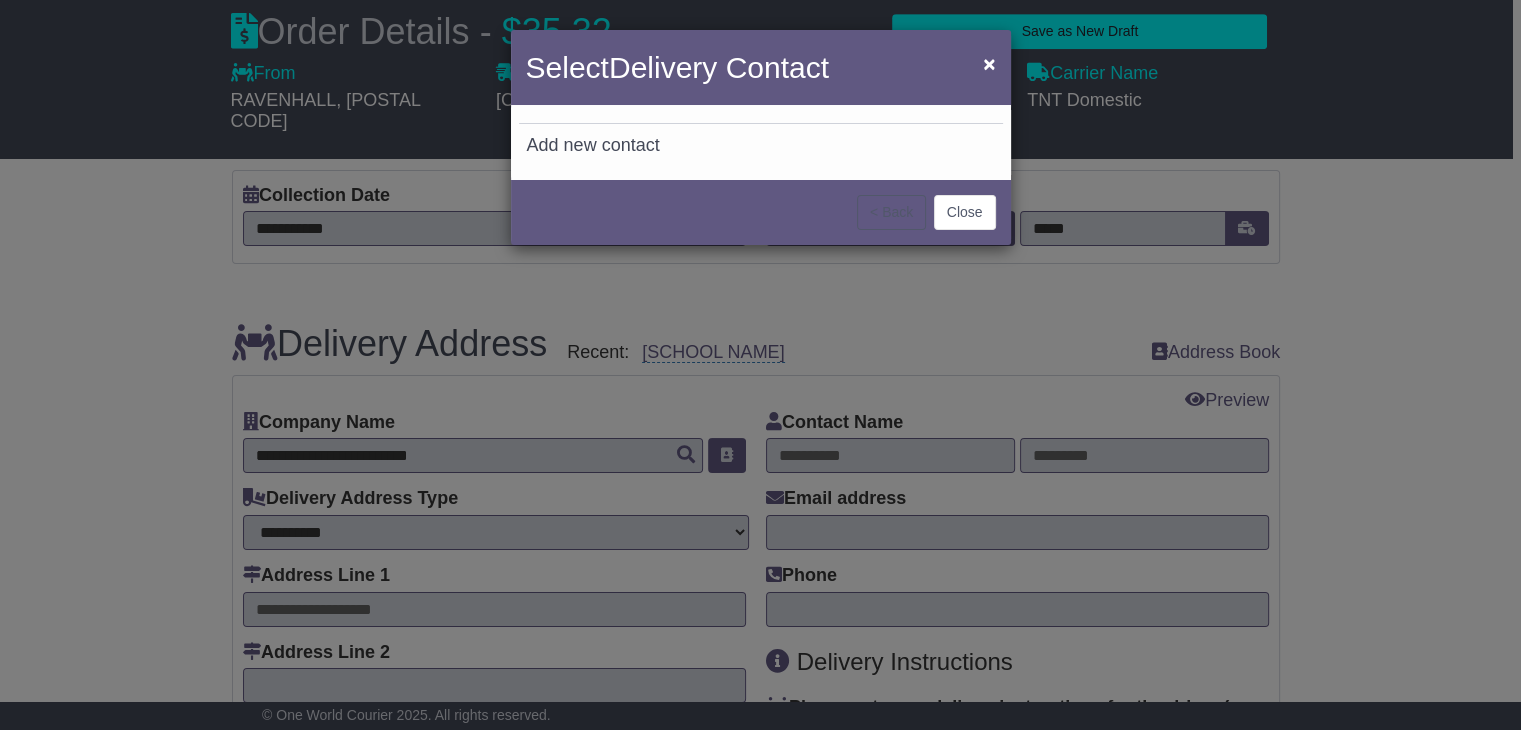 type 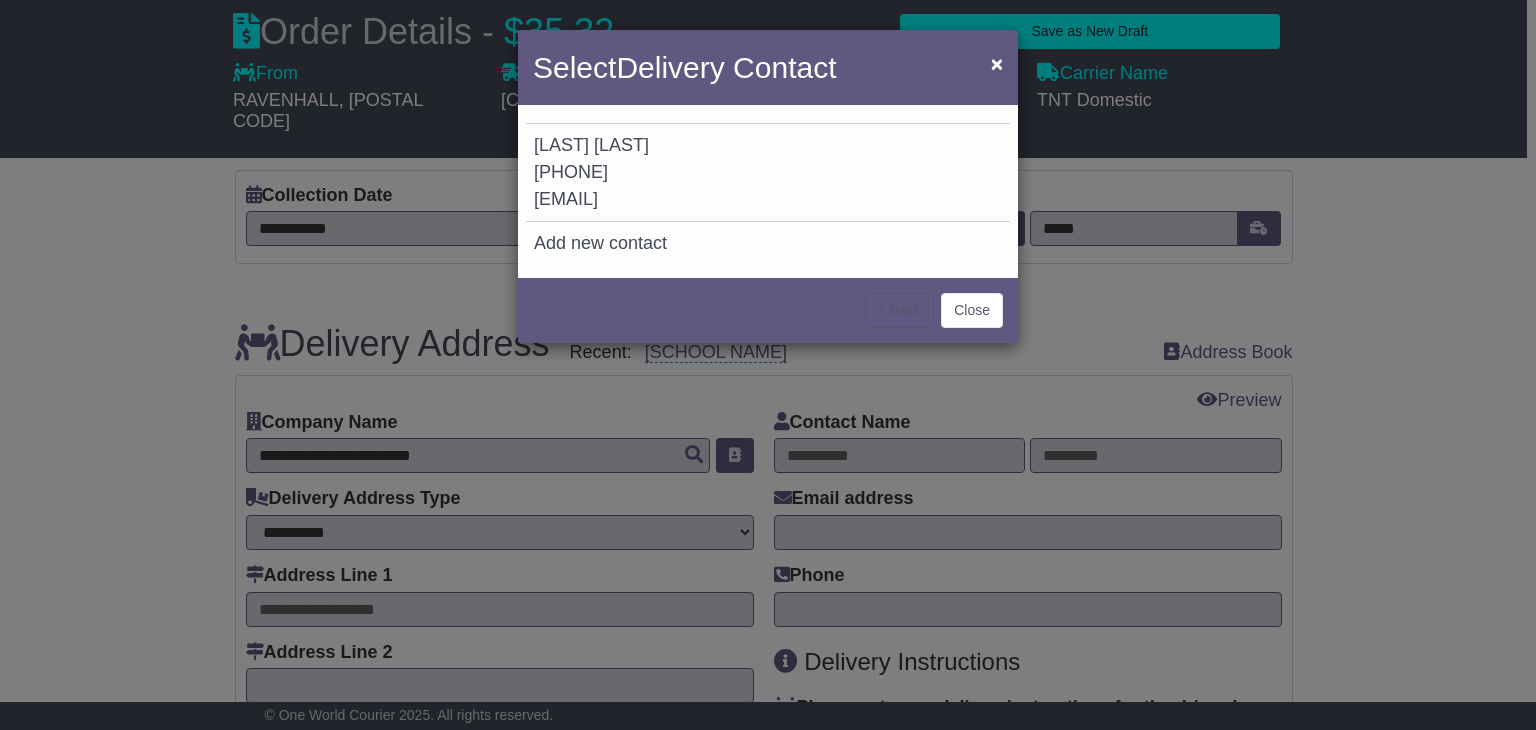 click on "SWEETMAN" at bounding box center [621, 145] 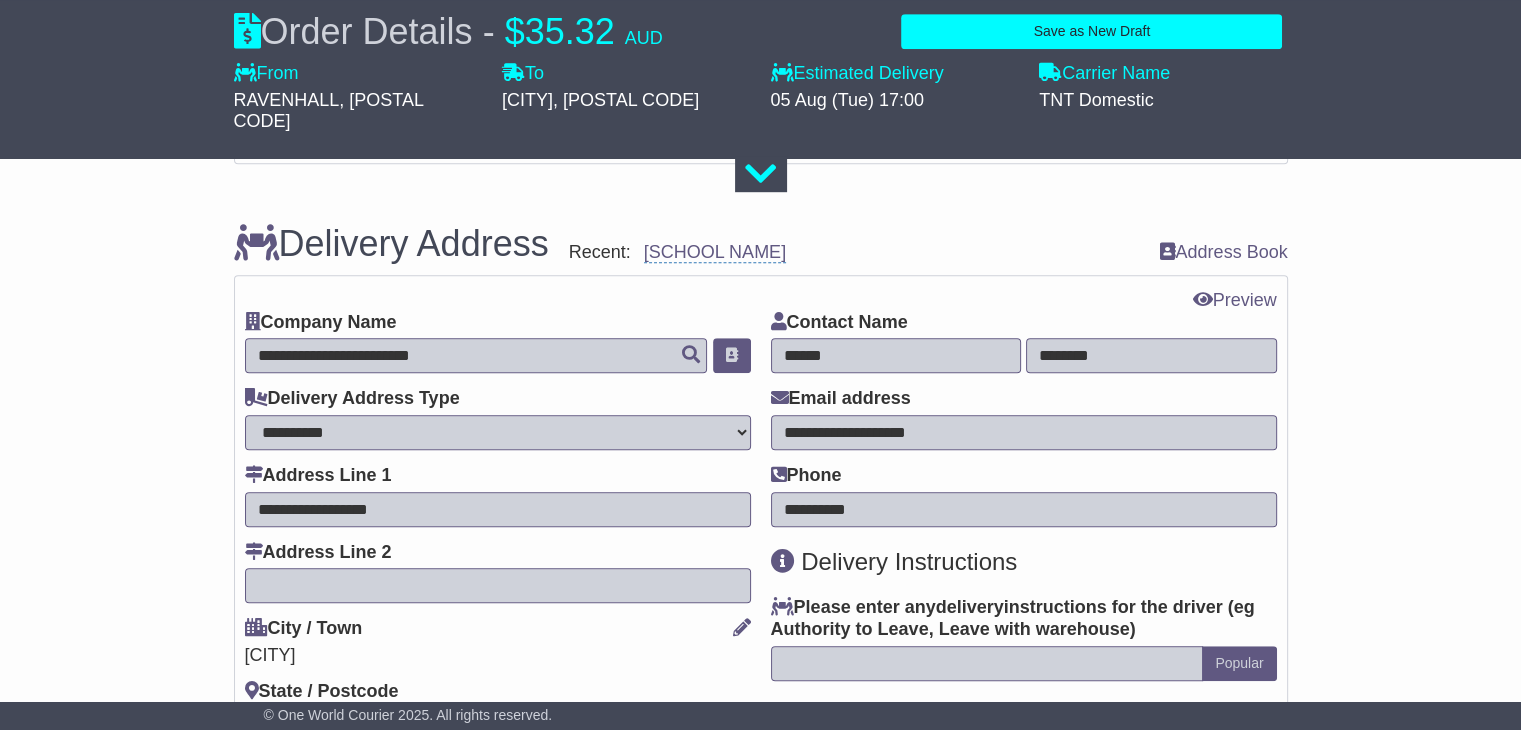 scroll, scrollTop: 1400, scrollLeft: 0, axis: vertical 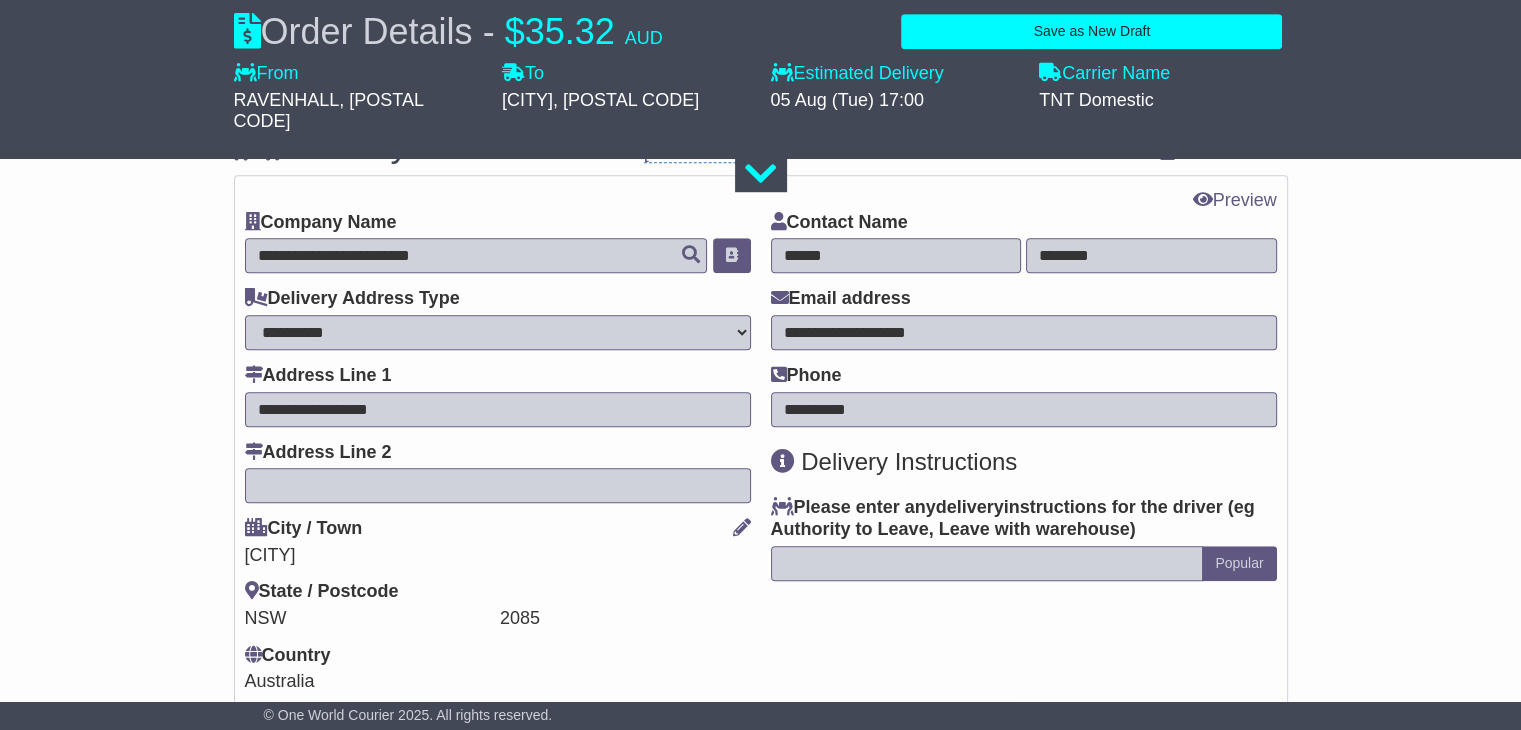 click at bounding box center (987, 563) 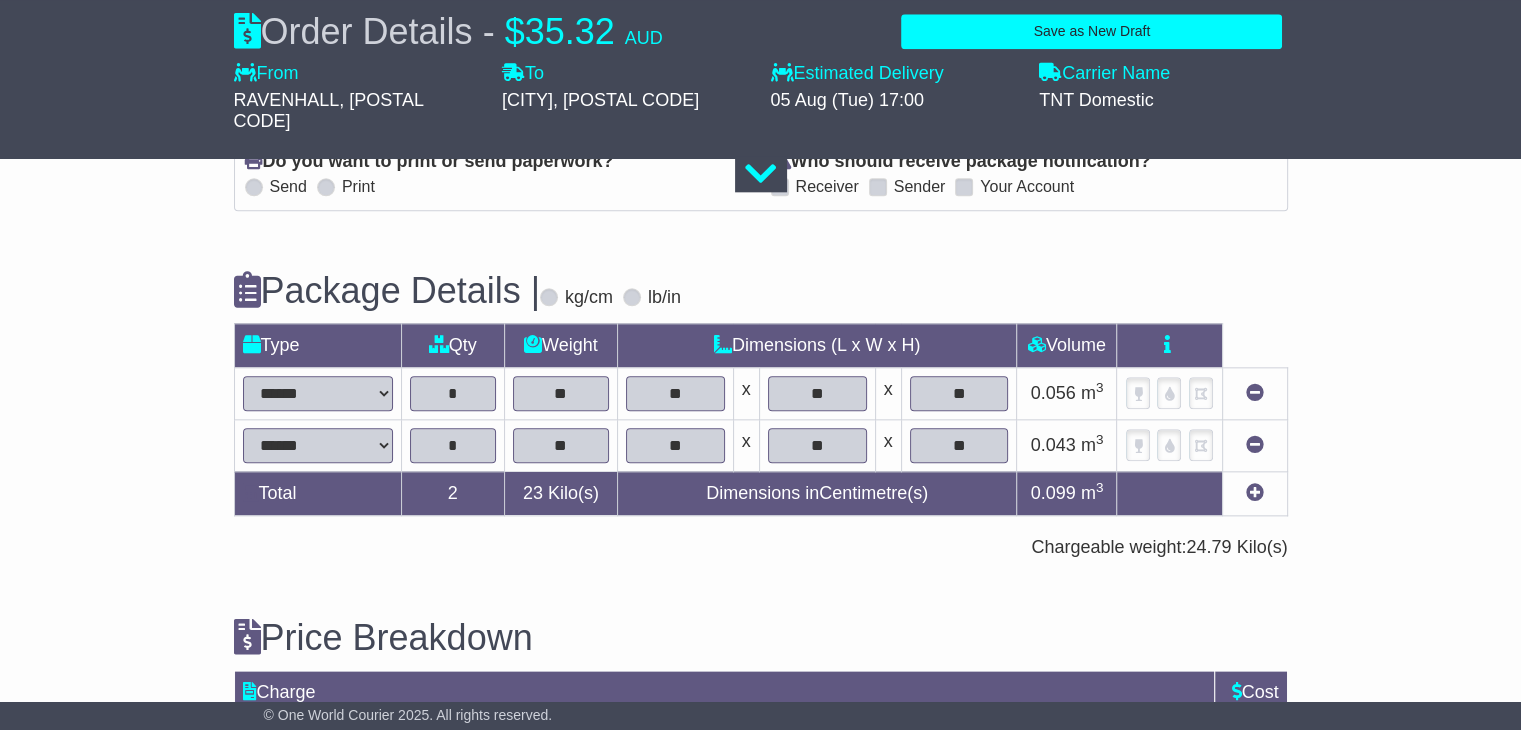 scroll, scrollTop: 2432, scrollLeft: 0, axis: vertical 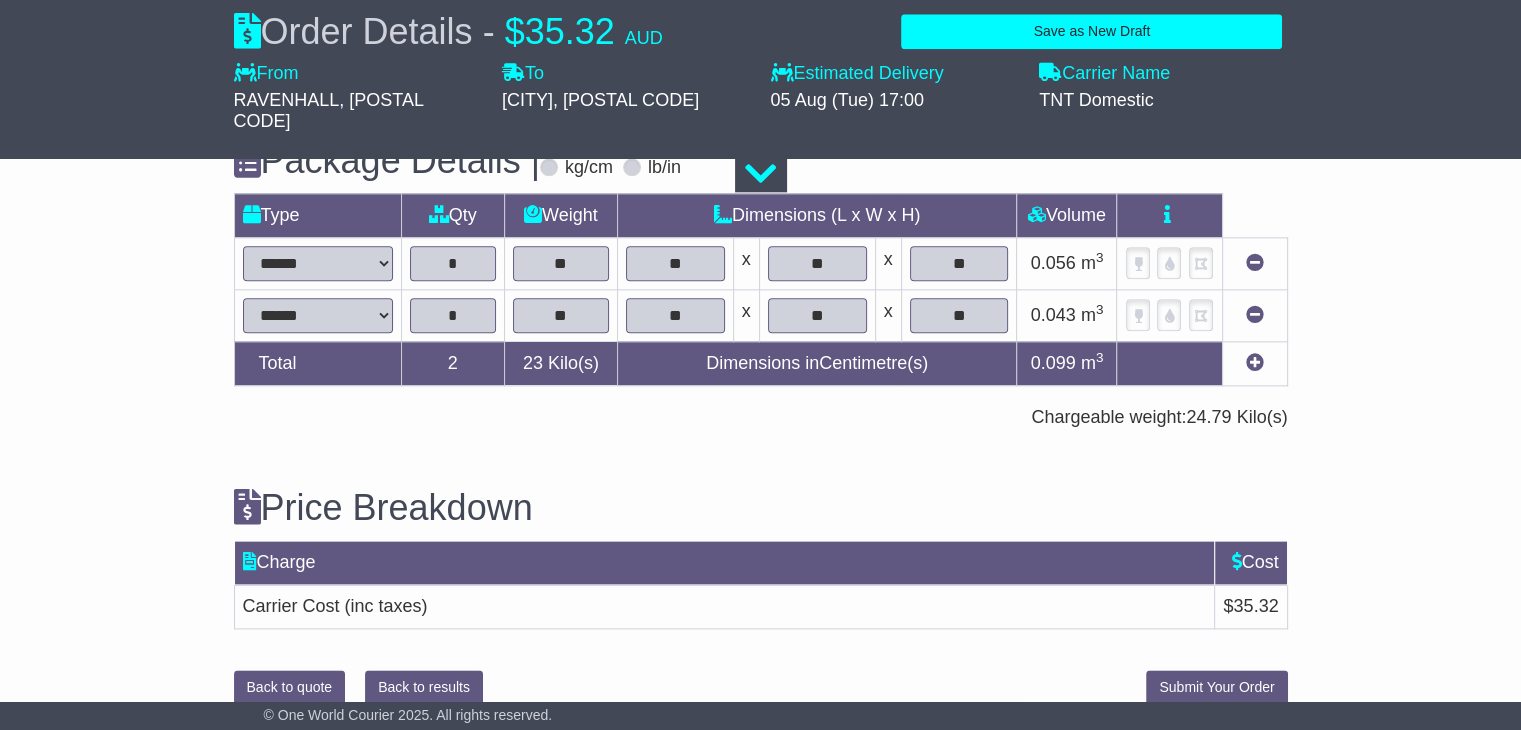 type on "**********" 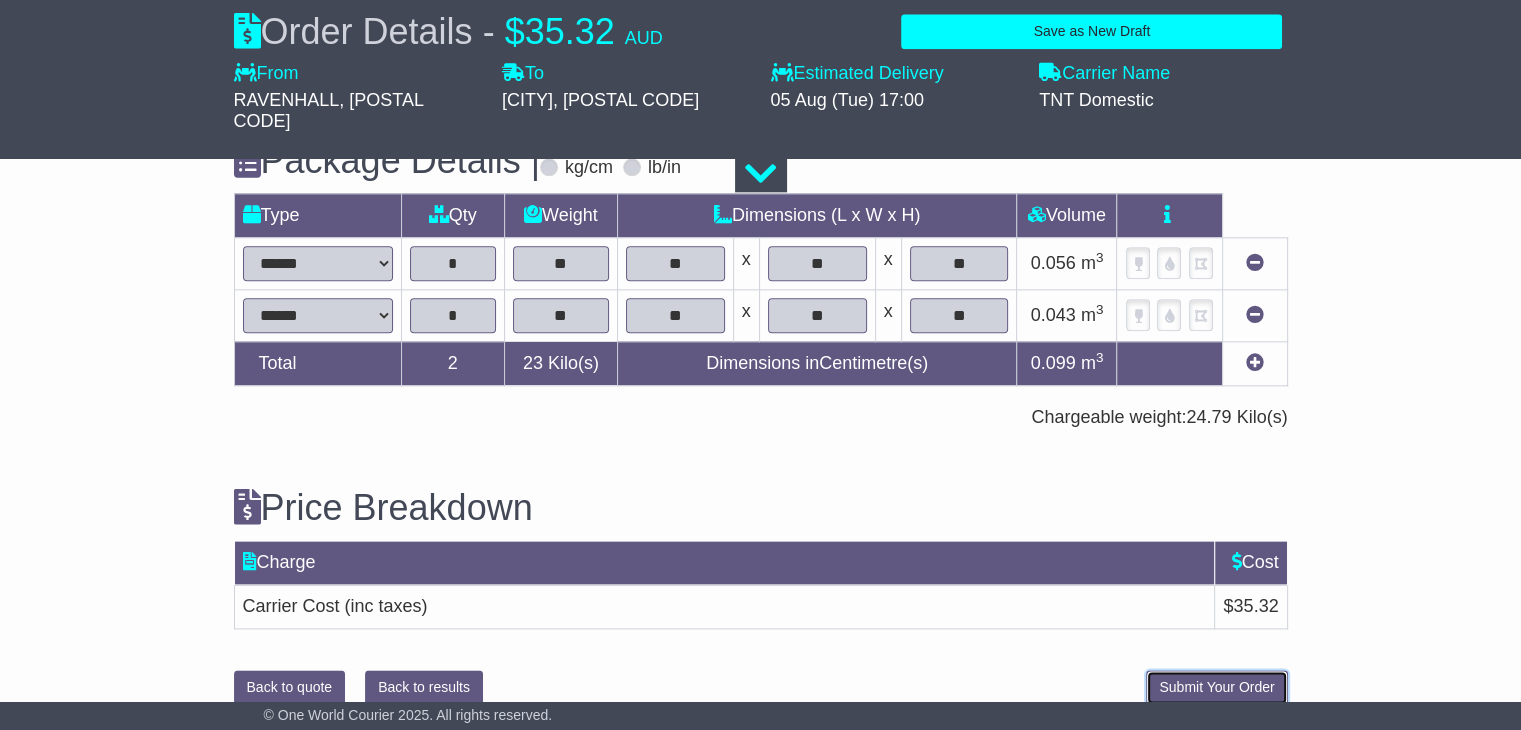 click on "Submit Your Order" at bounding box center (1216, 687) 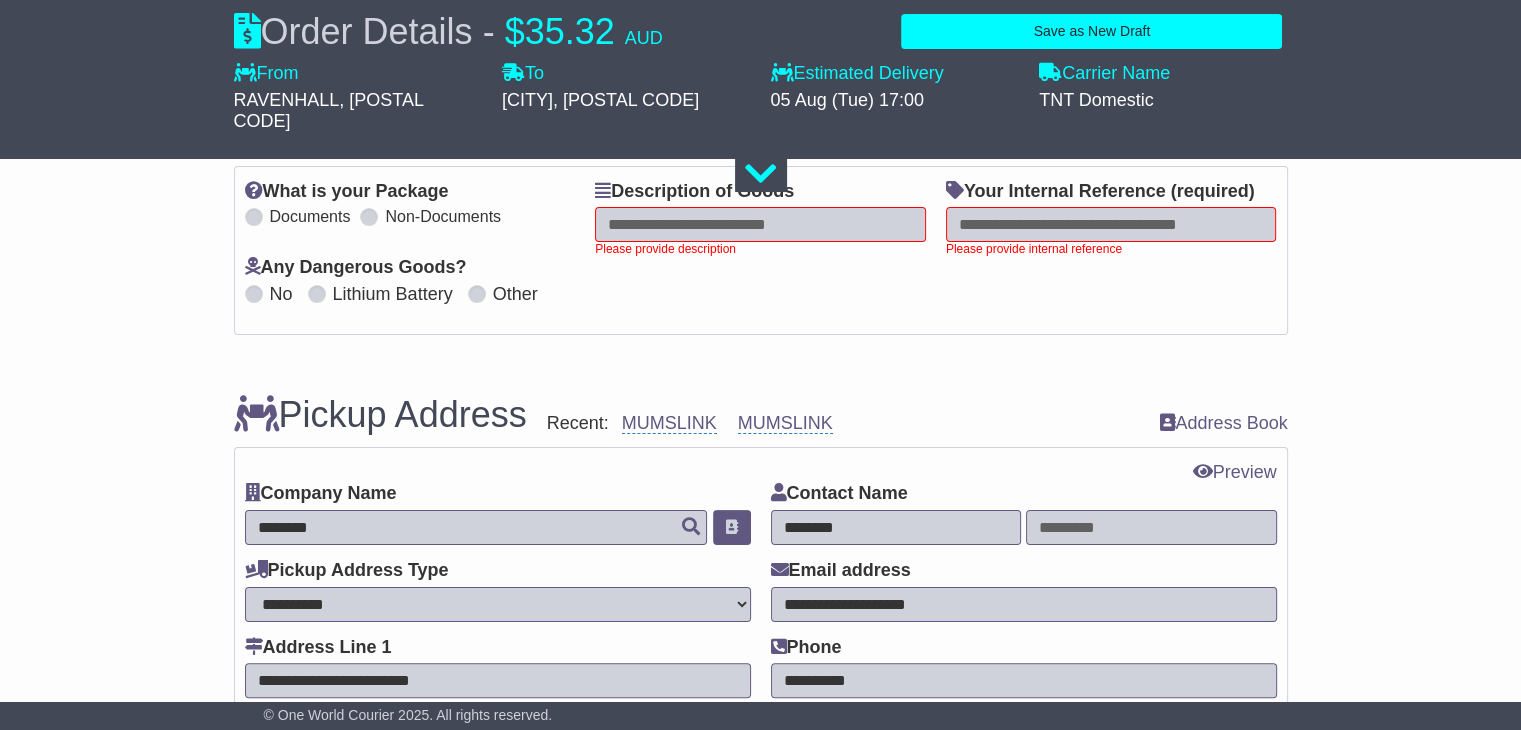 scroll, scrollTop: 292, scrollLeft: 0, axis: vertical 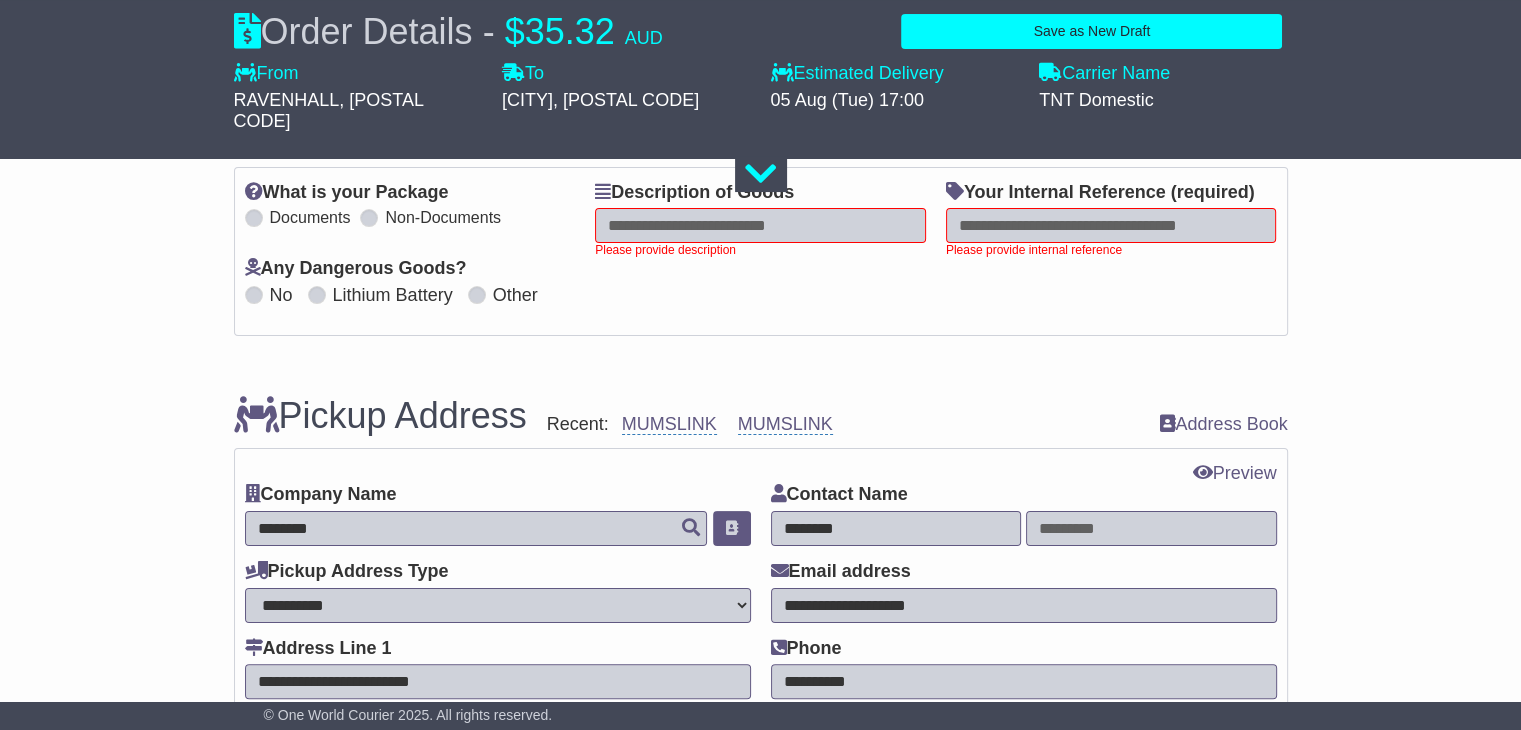 click at bounding box center [760, 225] 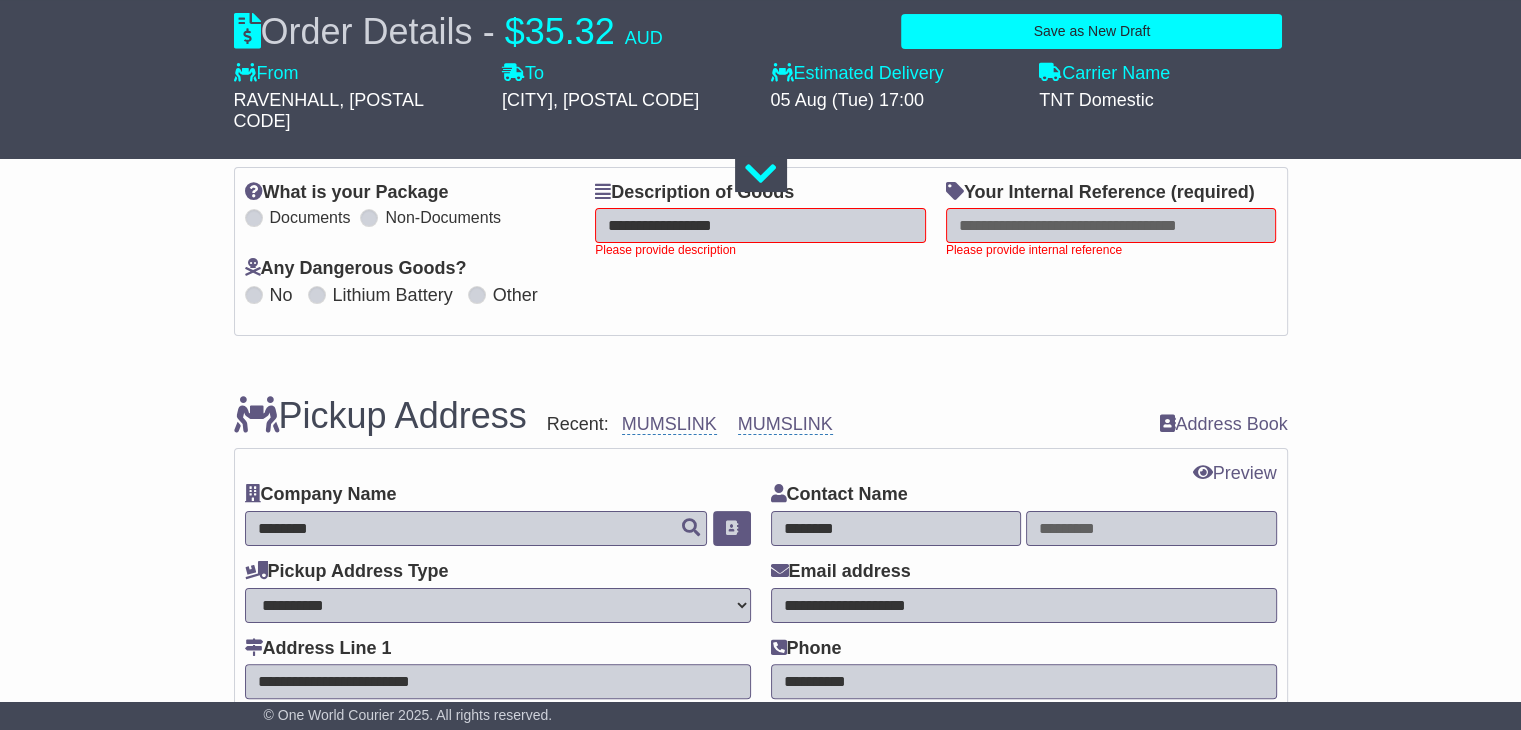 type on "**********" 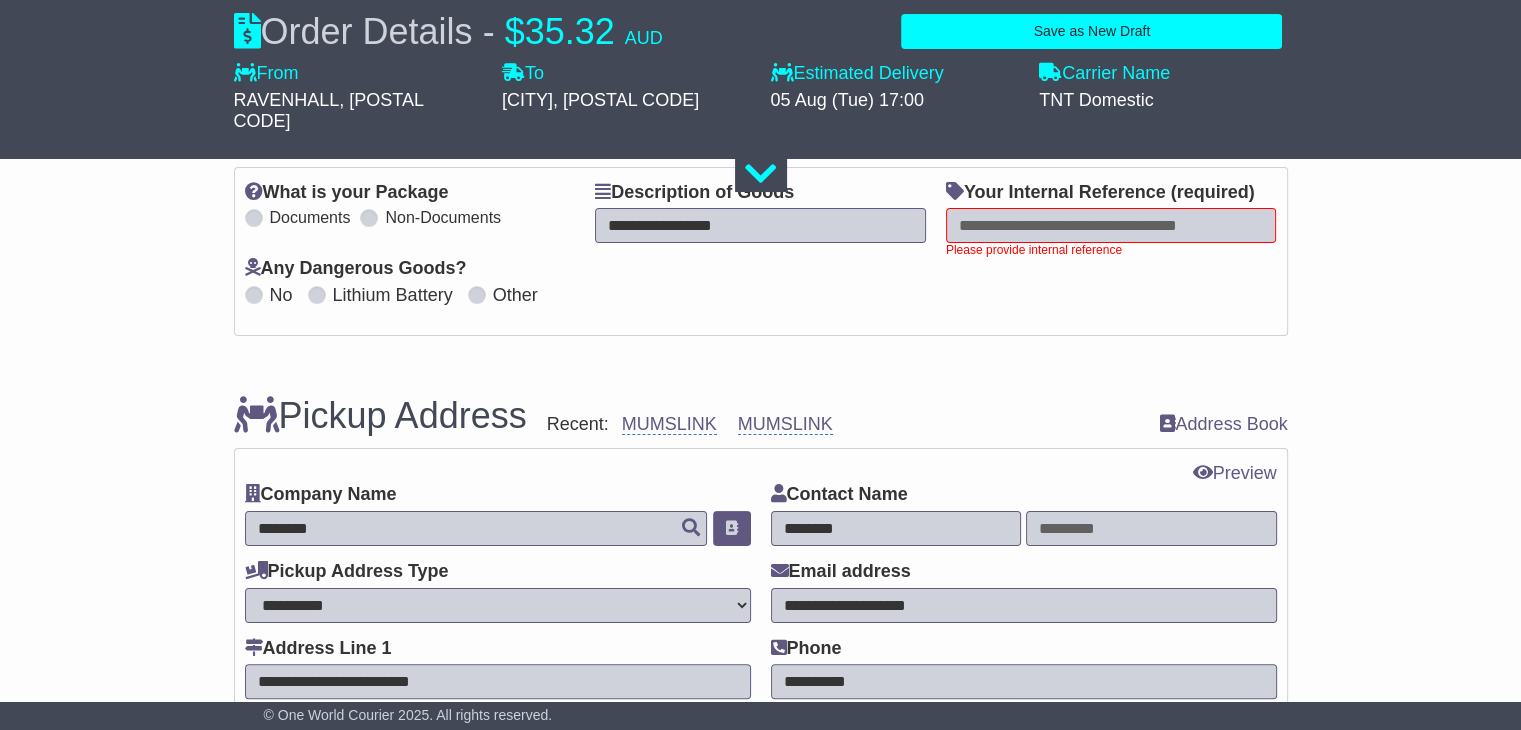 click at bounding box center [1111, 225] 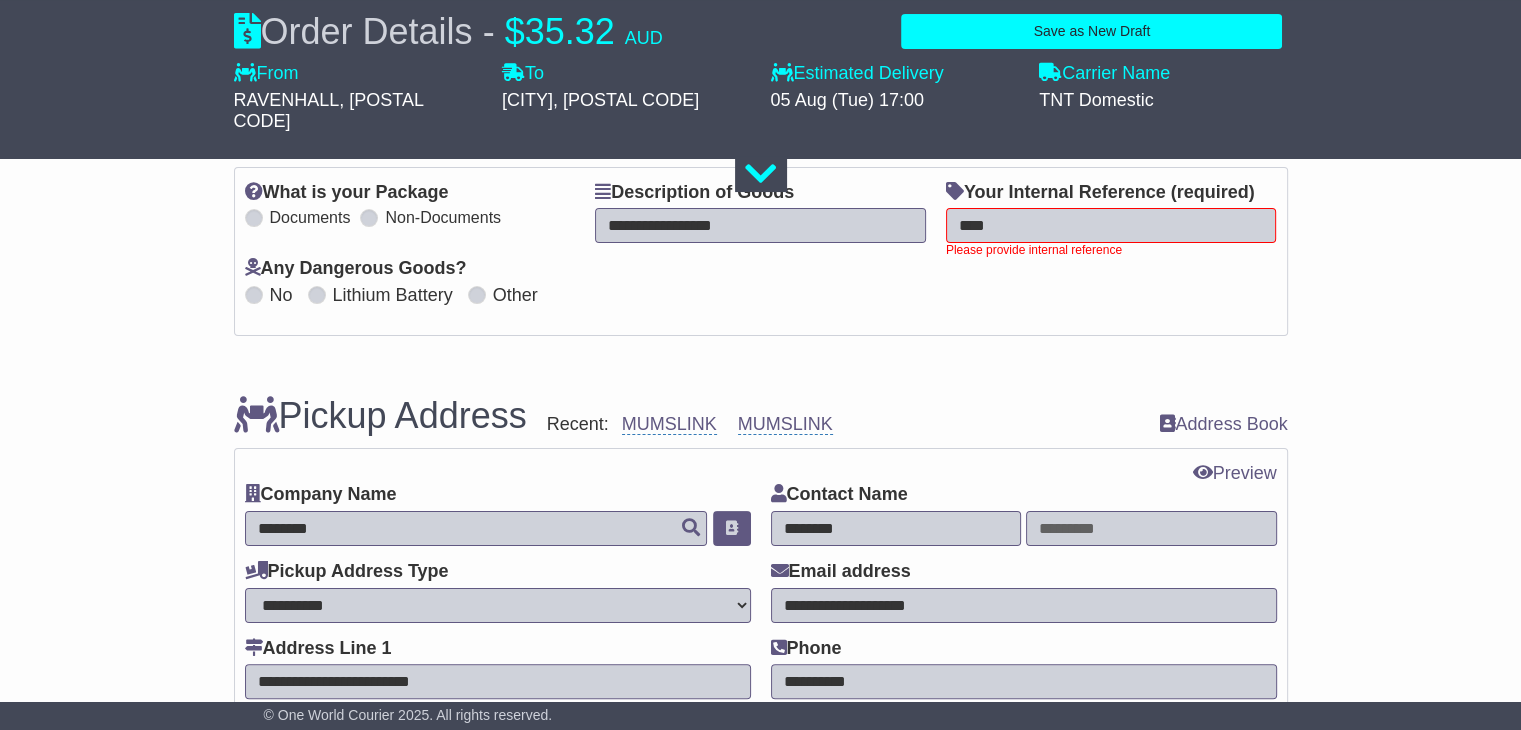 type on "****" 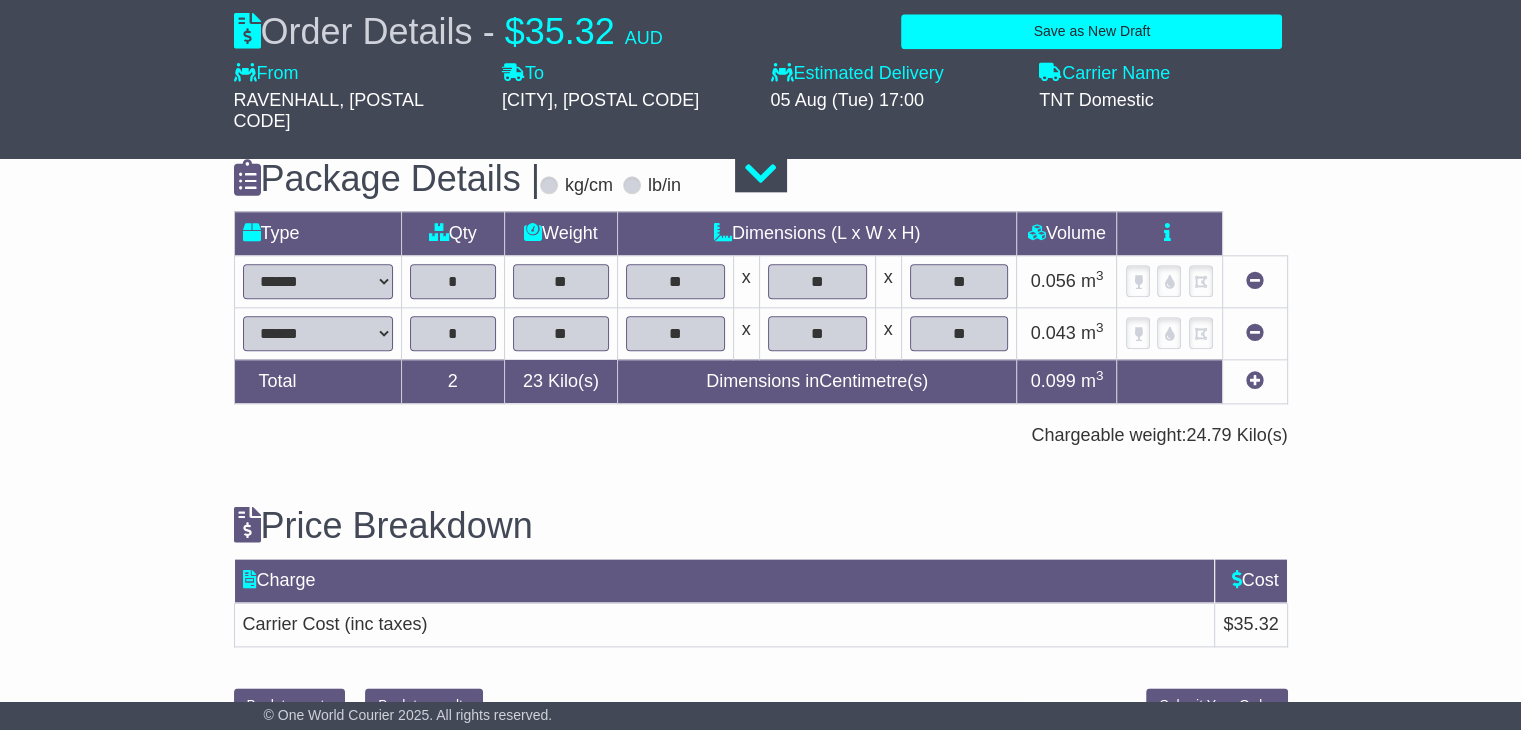 scroll, scrollTop: 2432, scrollLeft: 0, axis: vertical 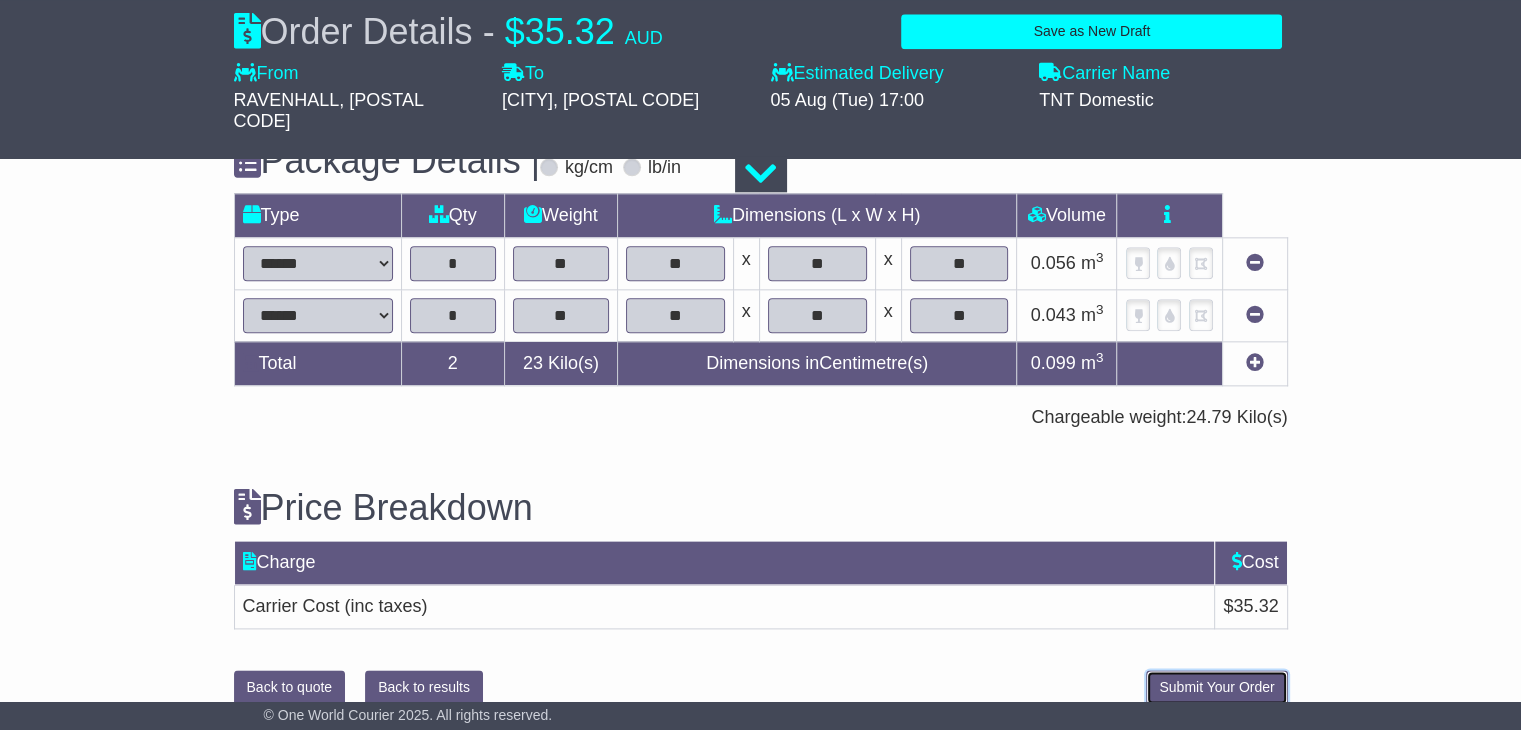 click on "Submit Your Order" at bounding box center (1216, 687) 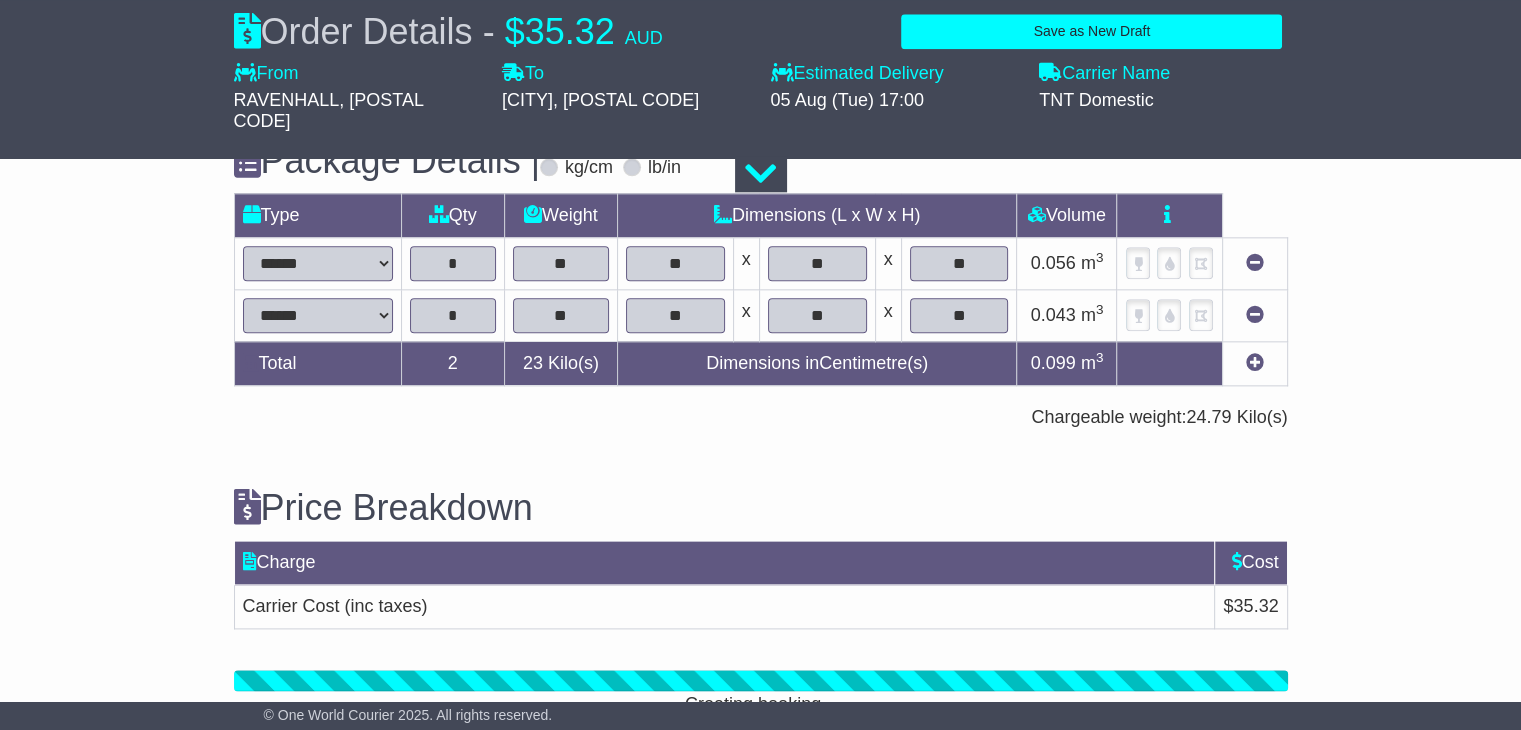 scroll, scrollTop: 2507, scrollLeft: 0, axis: vertical 